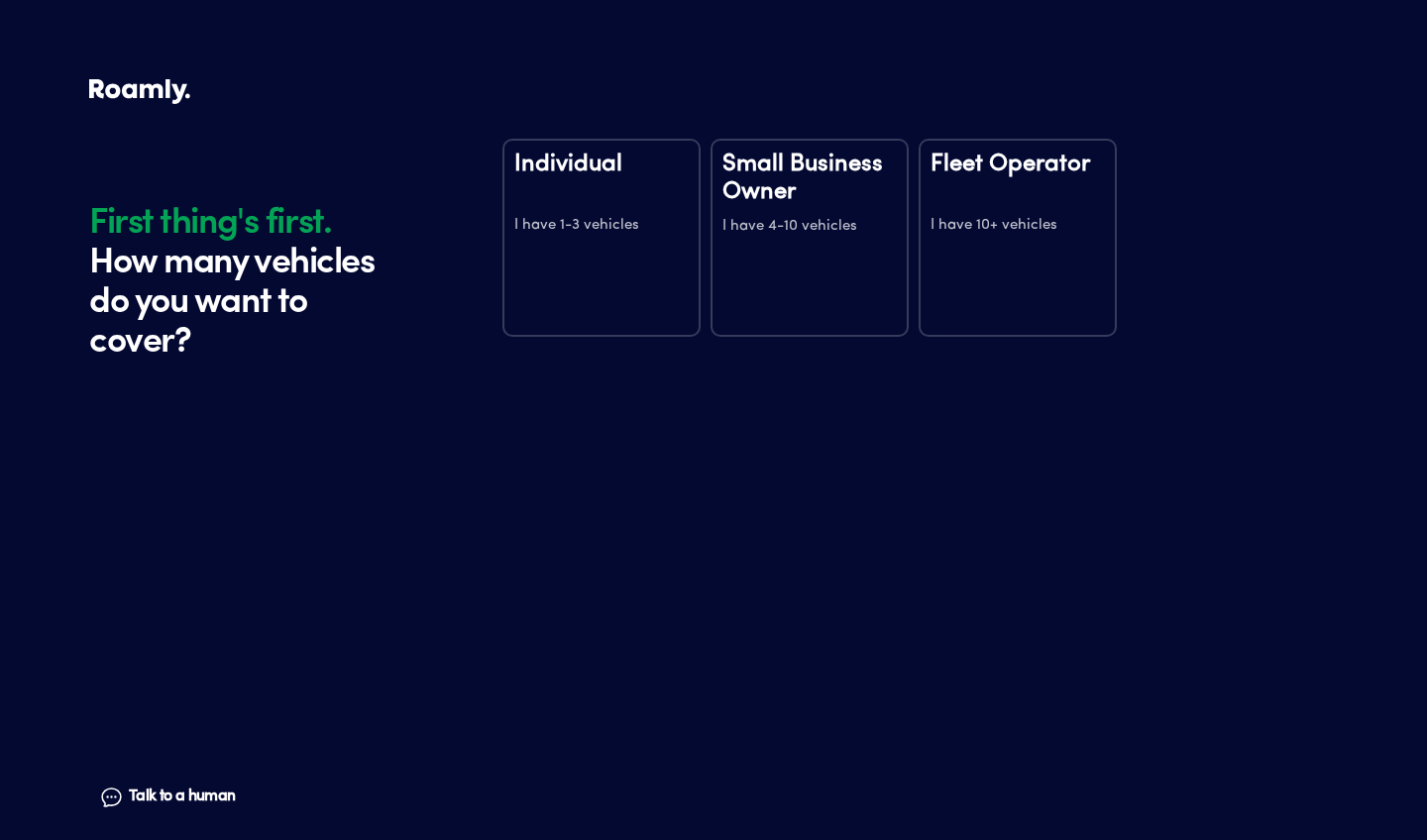 scroll, scrollTop: 0, scrollLeft: 0, axis: both 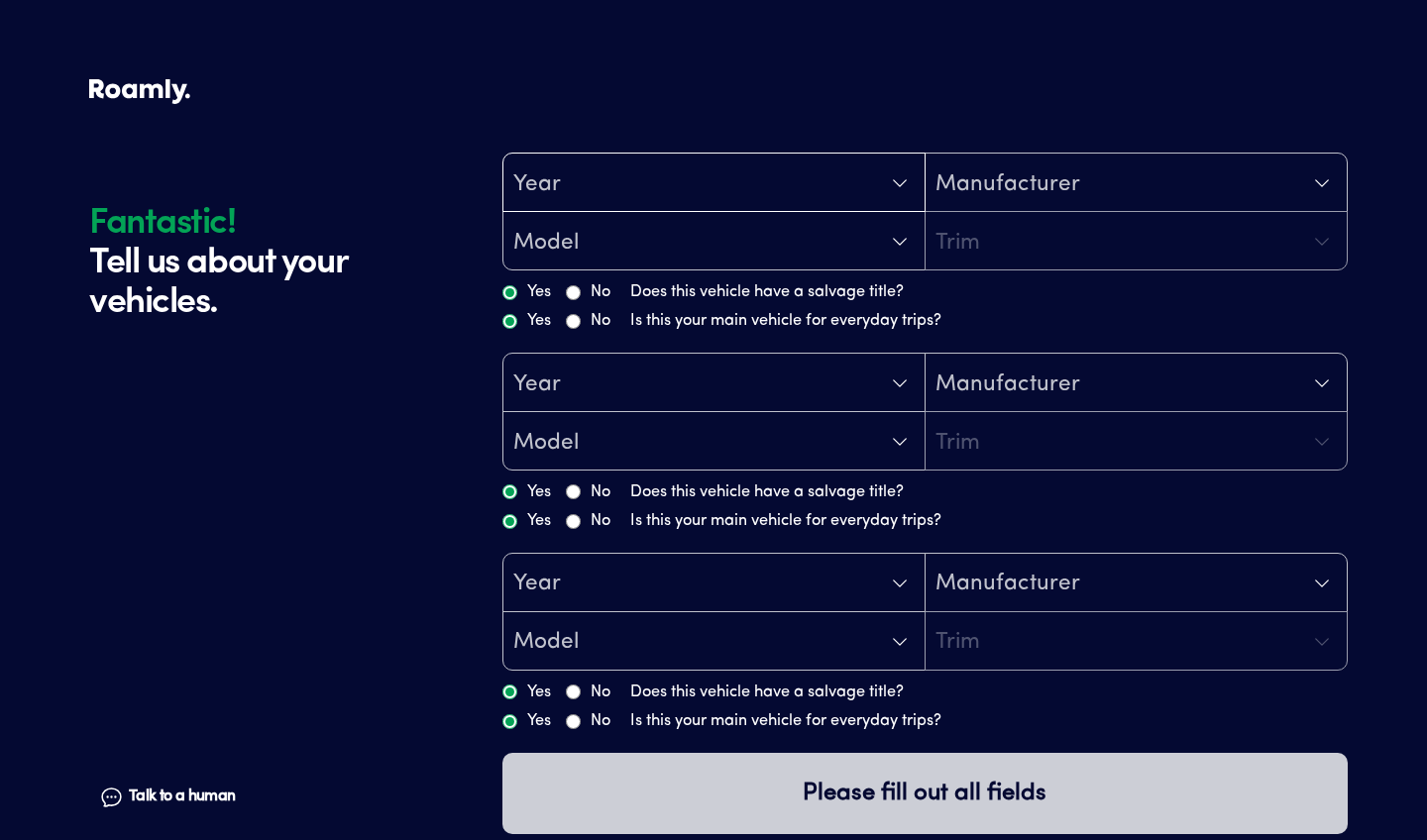 click on "Year" at bounding box center [714, 183] 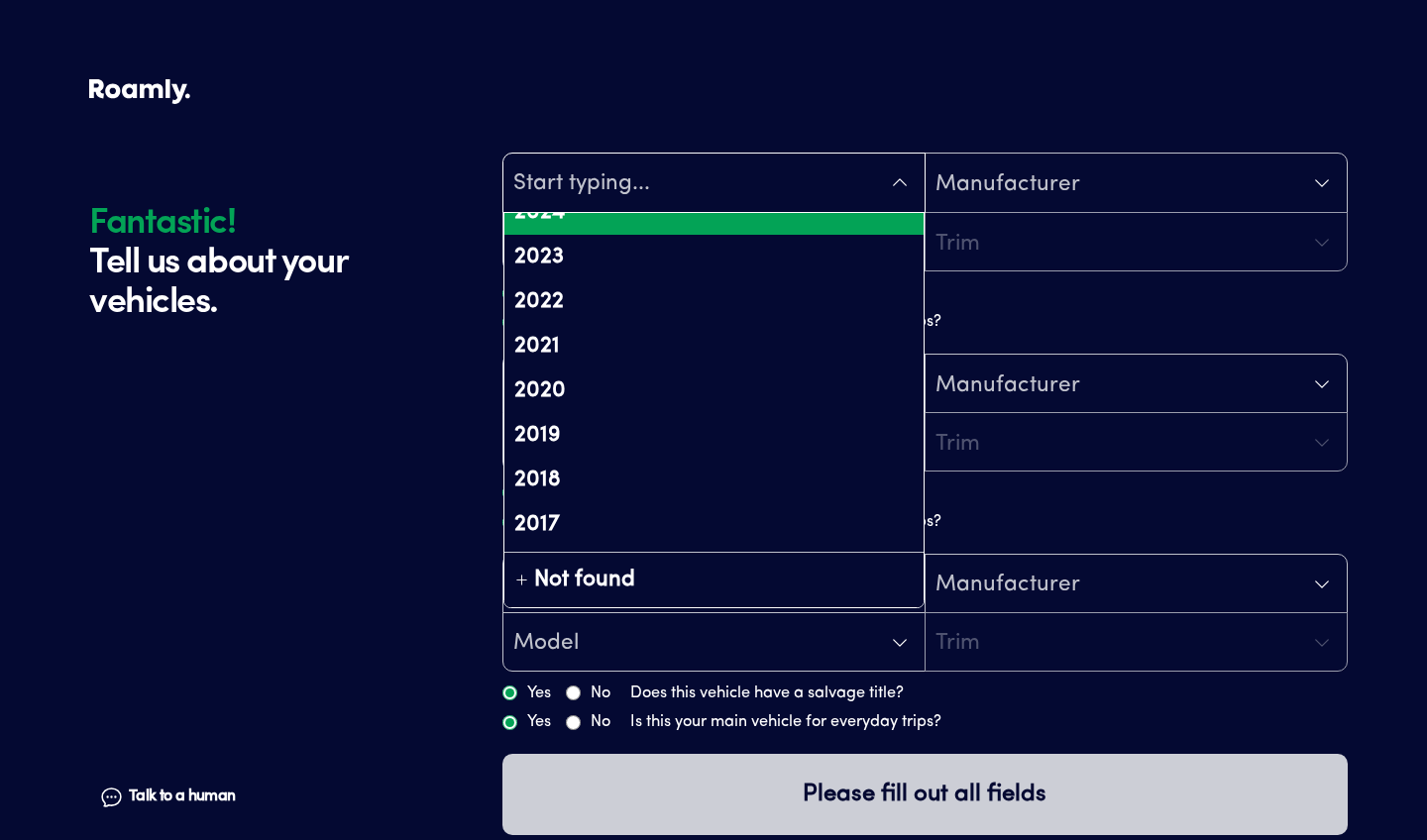 scroll, scrollTop: 169, scrollLeft: 0, axis: vertical 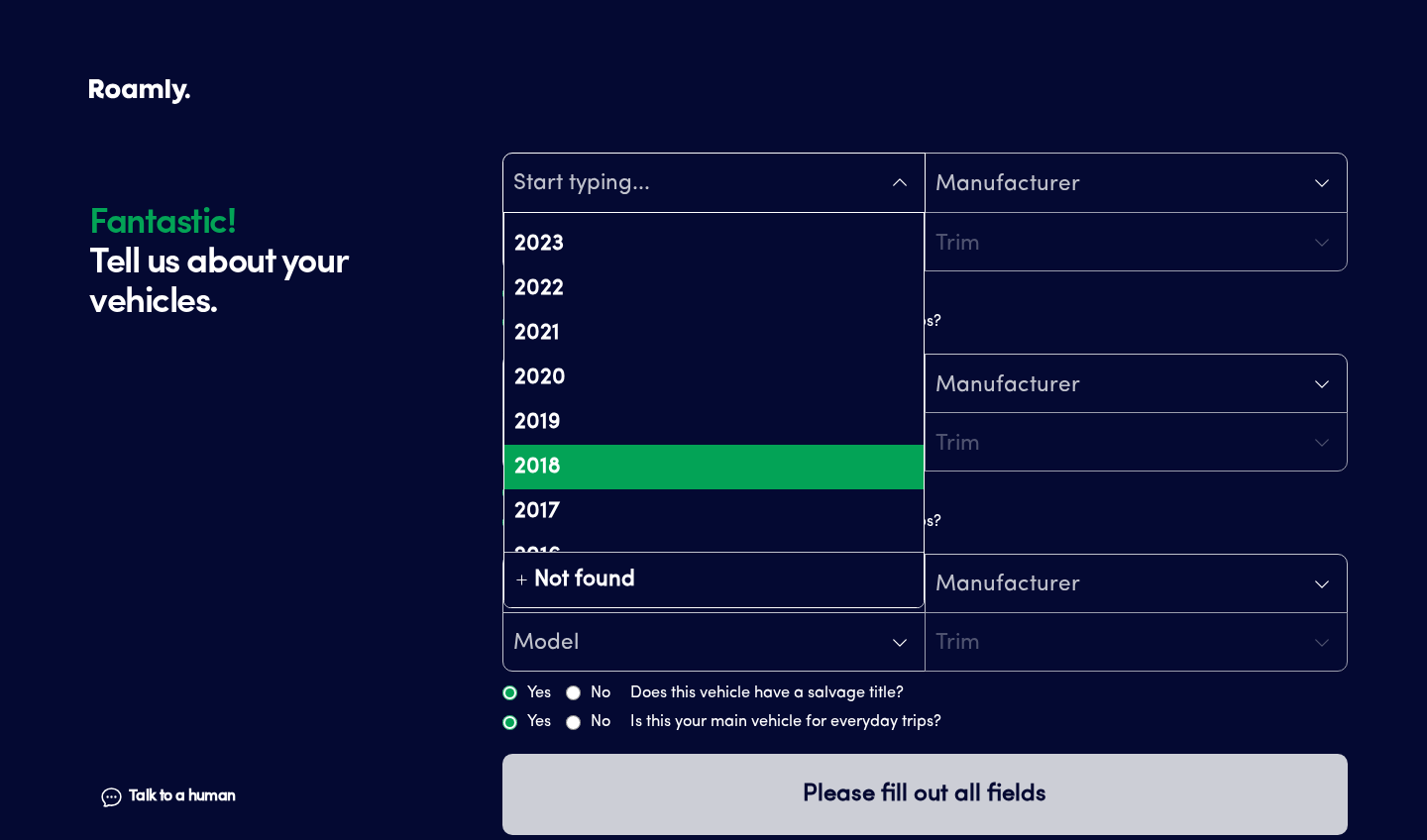 click on "2018" at bounding box center (714, 467) 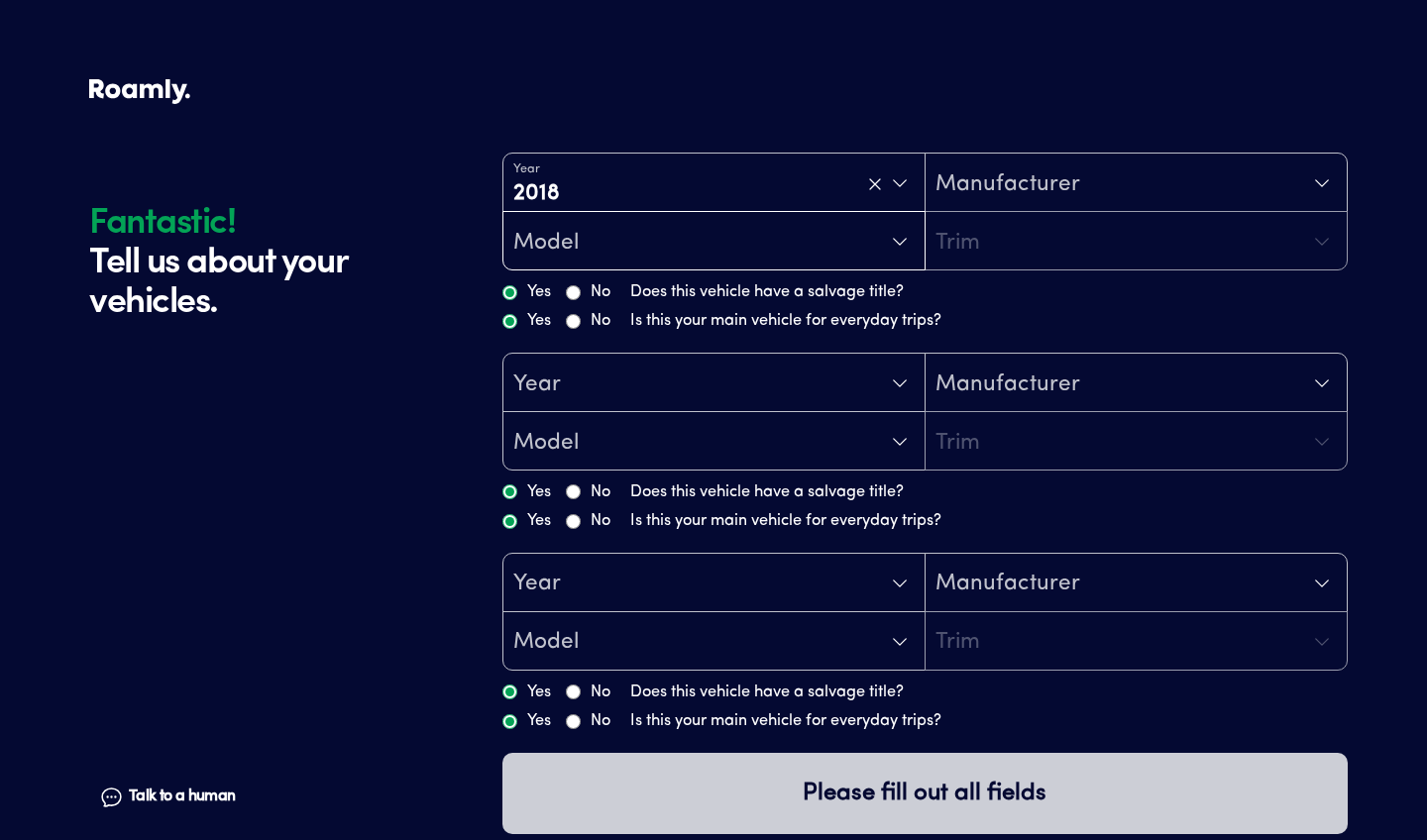 click on "Model" at bounding box center [714, 242] 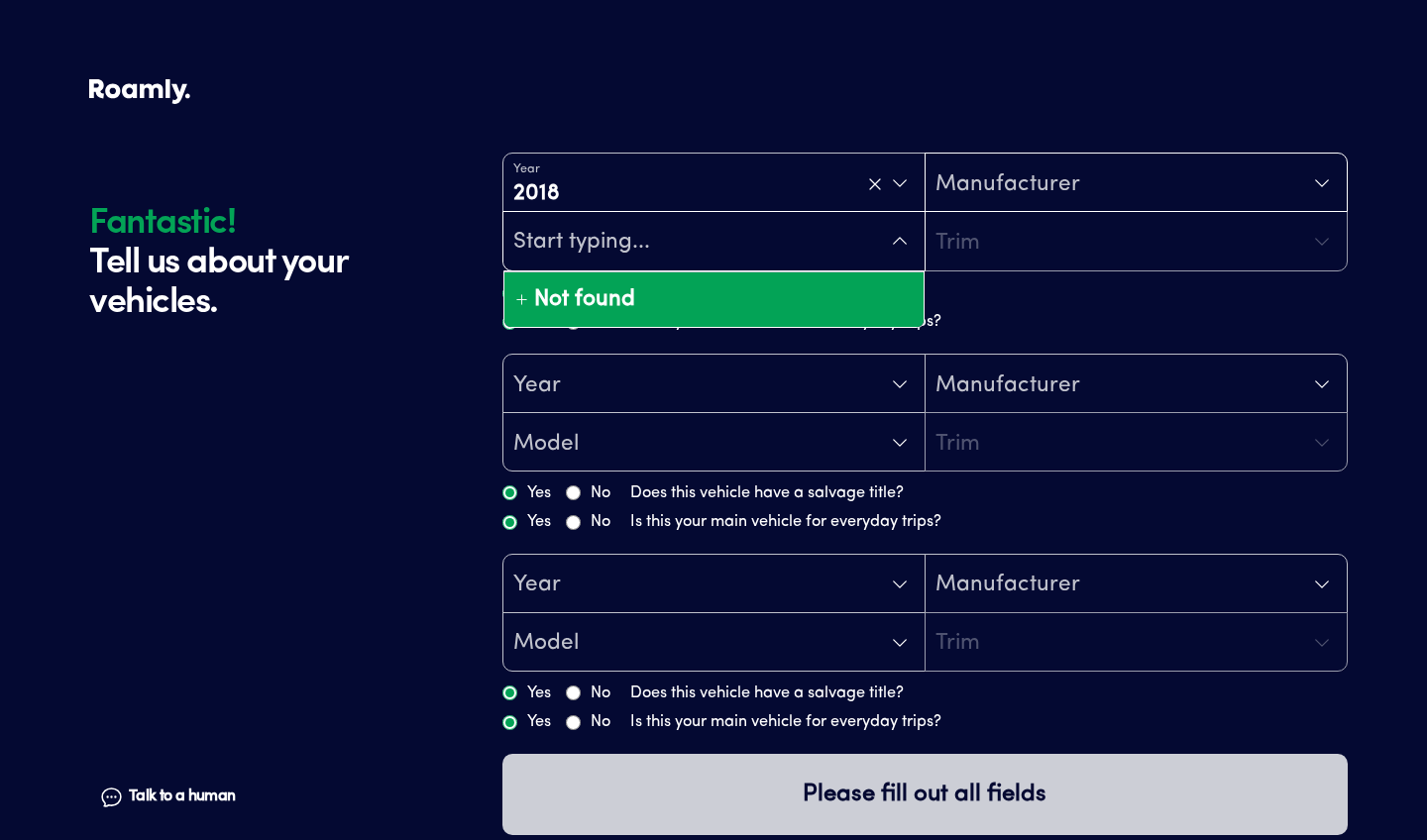 click on "Manufacturer" at bounding box center (1008, 184) 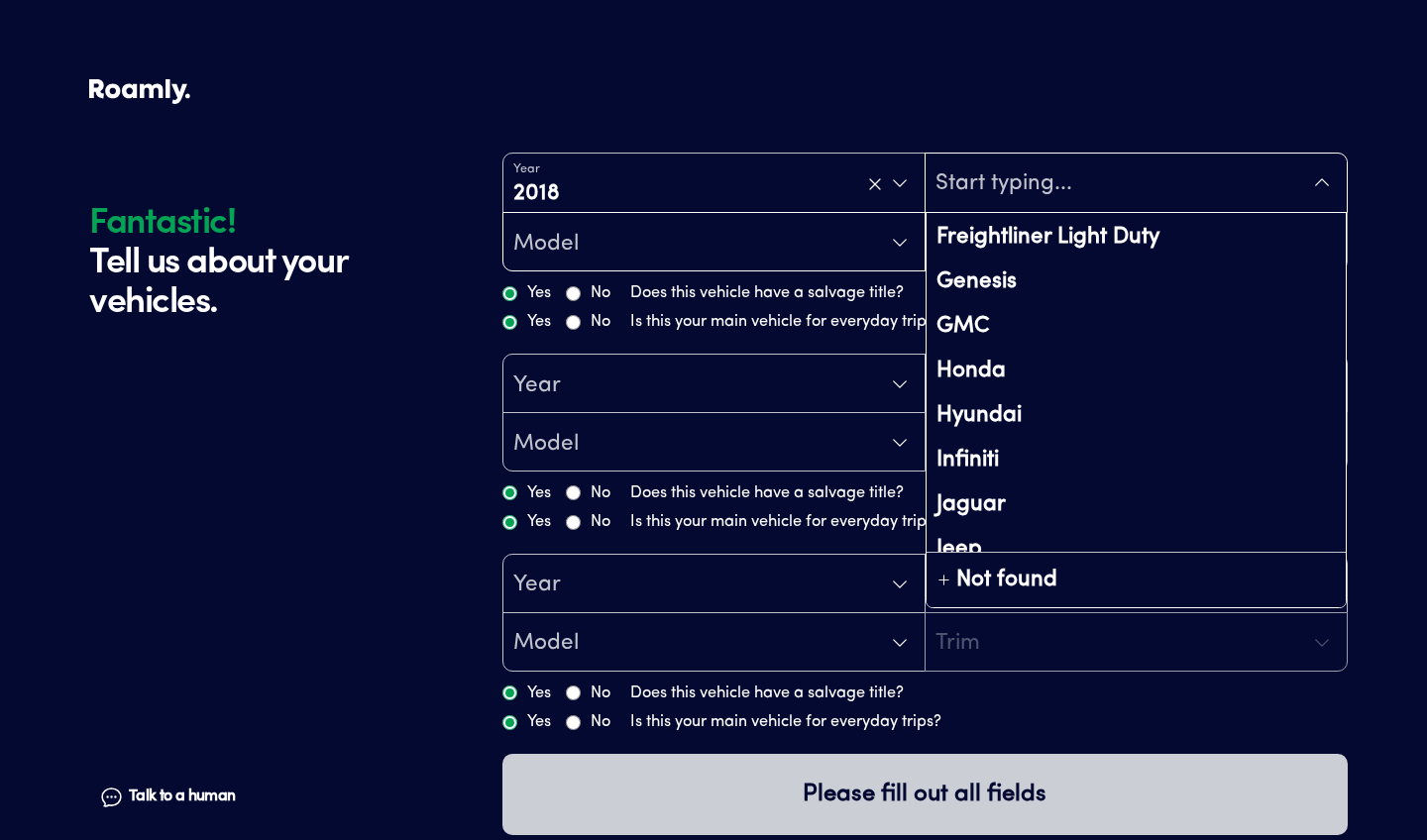 scroll, scrollTop: 494, scrollLeft: 0, axis: vertical 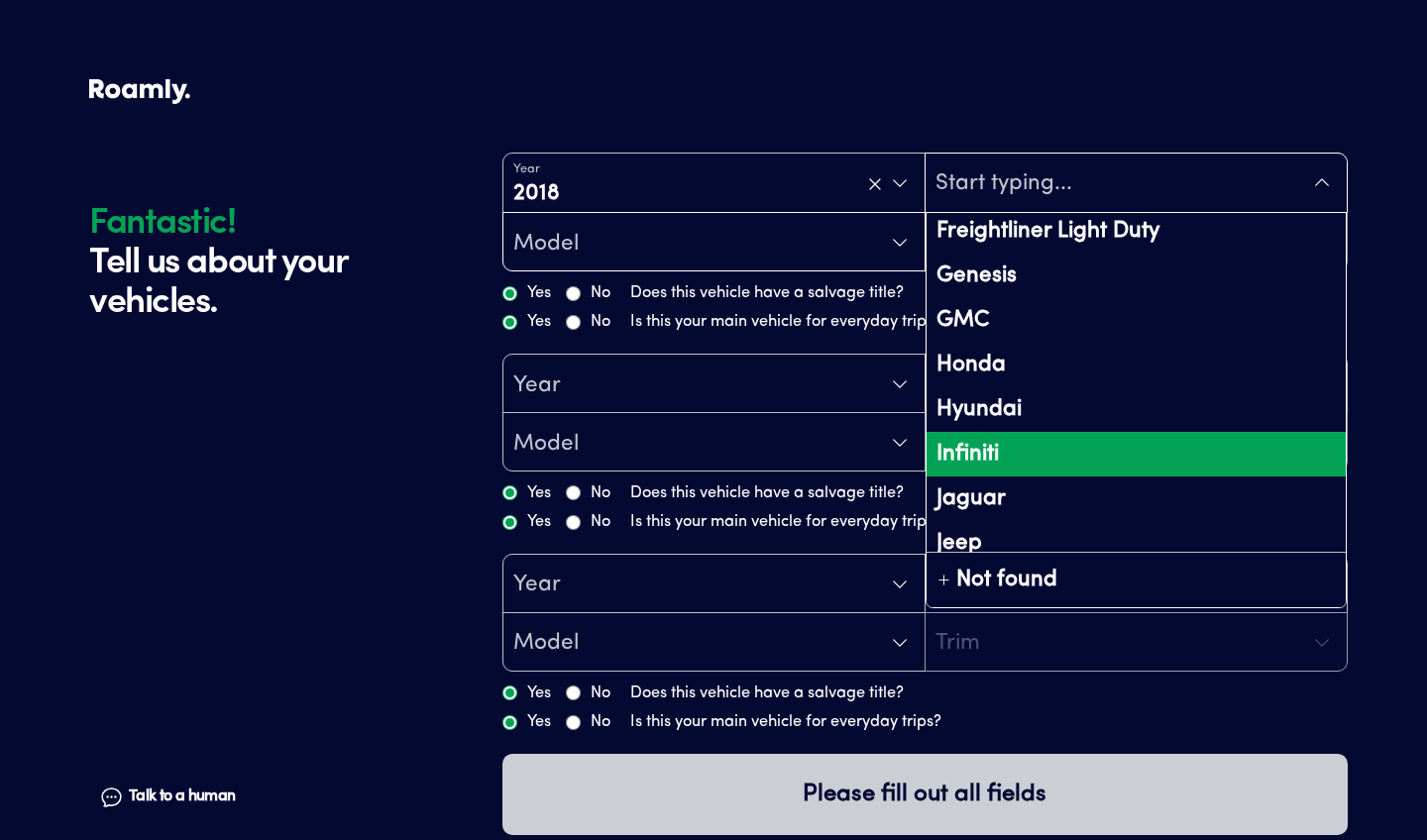 click on "Infiniti" at bounding box center [1136, 454] 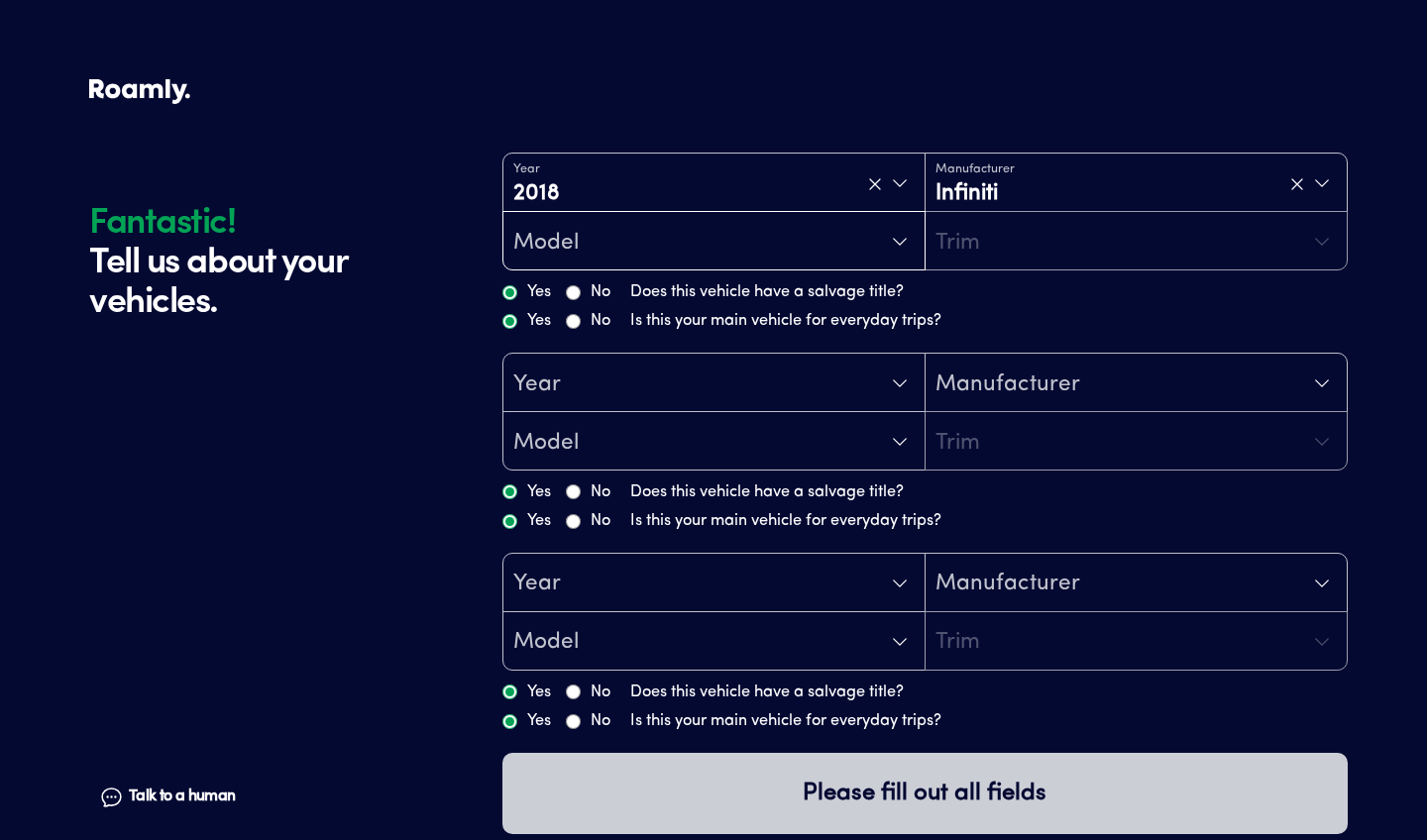 click on "Model" at bounding box center (714, 242) 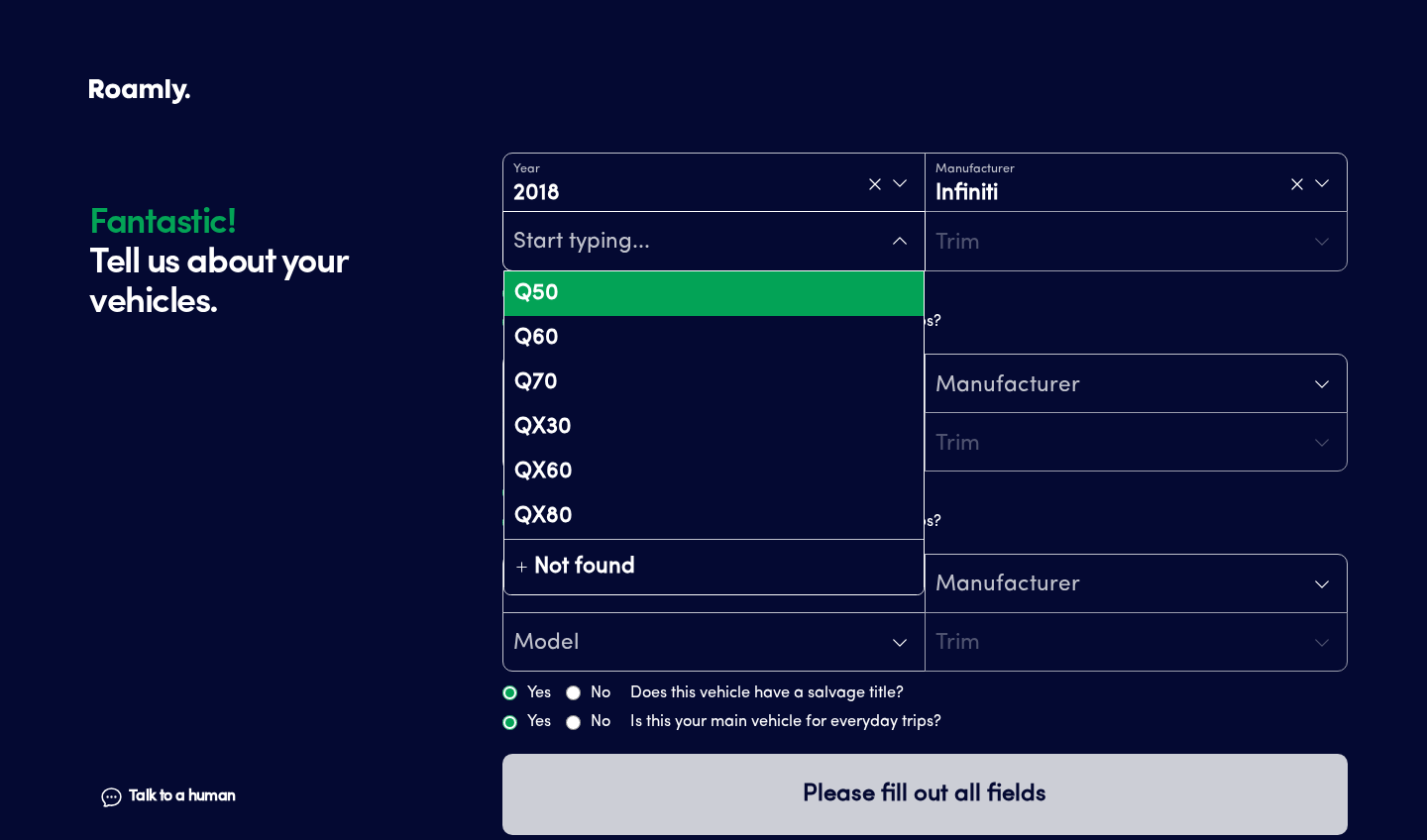 click on "Q50" at bounding box center (714, 293) 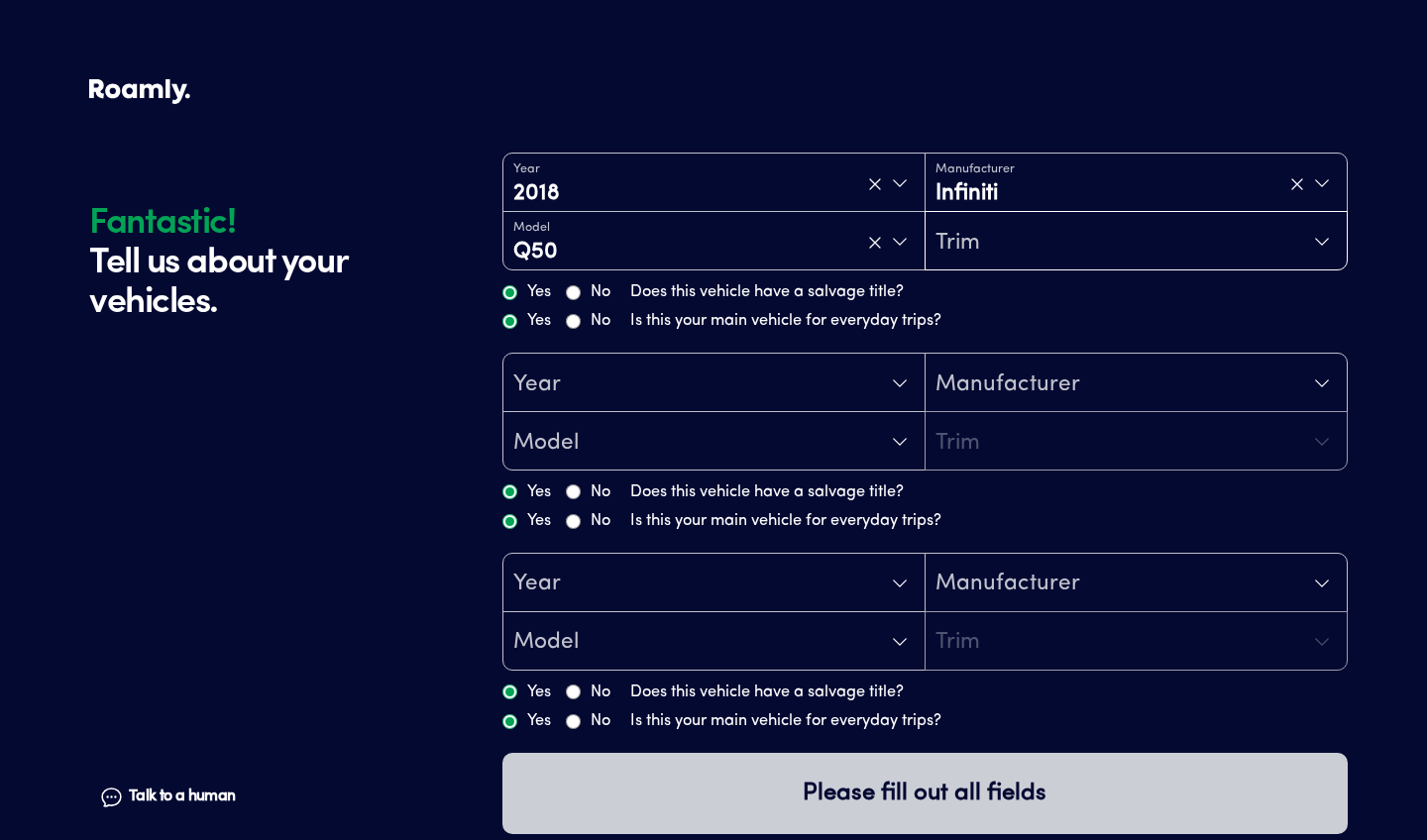 click on "Trim" at bounding box center (1136, 242) 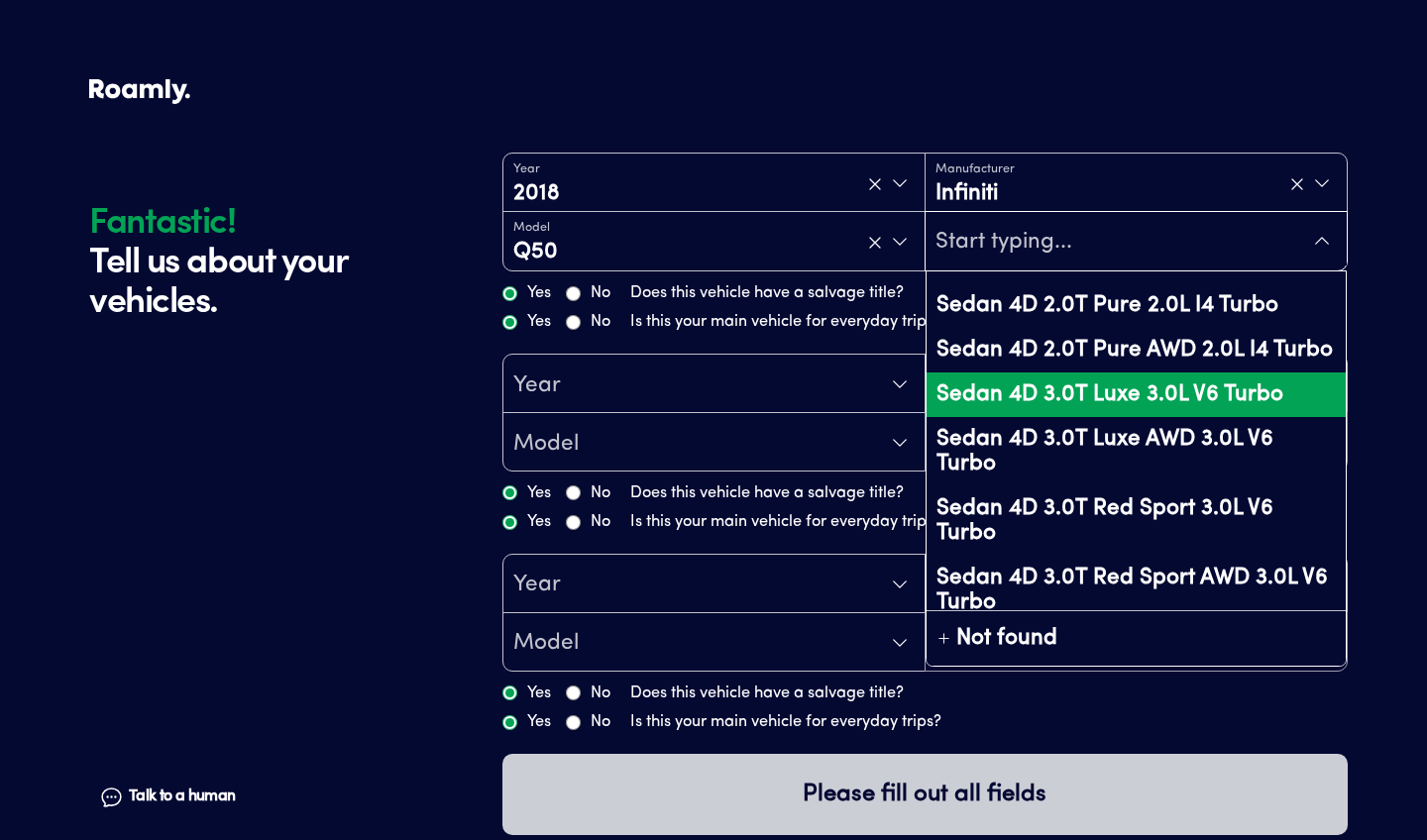 scroll, scrollTop: 81, scrollLeft: 0, axis: vertical 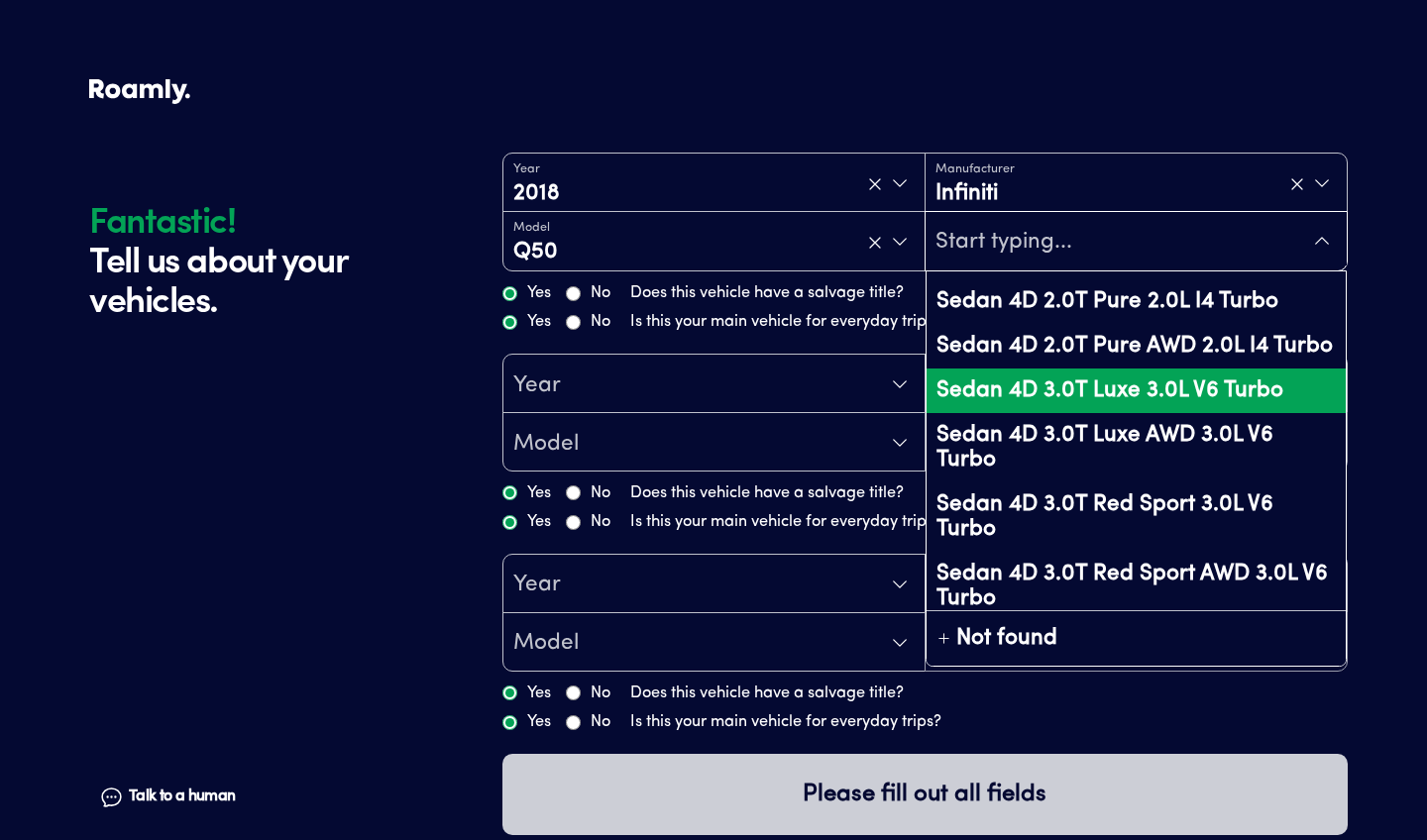 click on "Sedan 4D 3.0T Luxe AWD 3.0L V6 Turbo" at bounding box center [1136, 448] 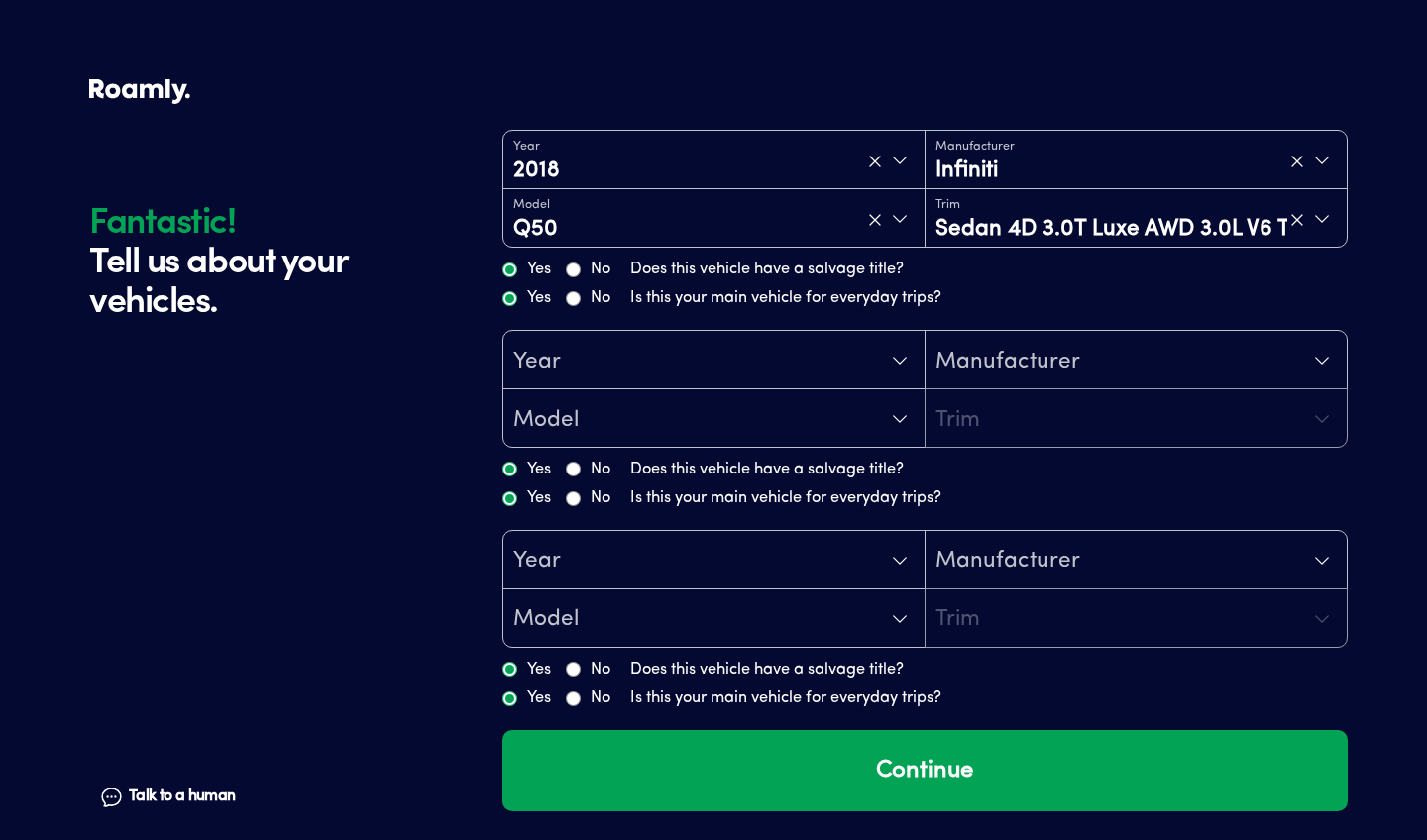 scroll, scrollTop: 22, scrollLeft: 0, axis: vertical 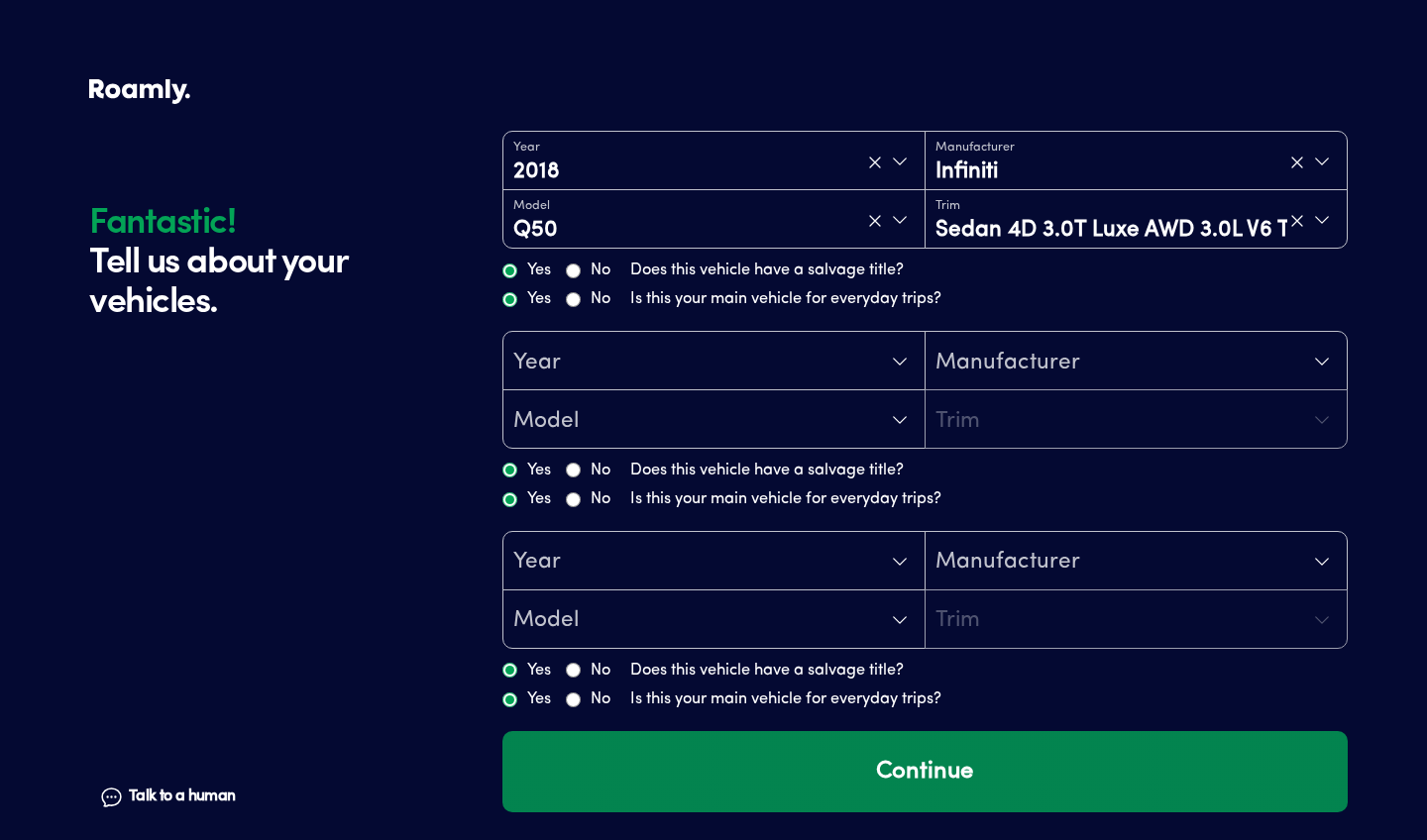 click on "Continue" at bounding box center [925, 772] 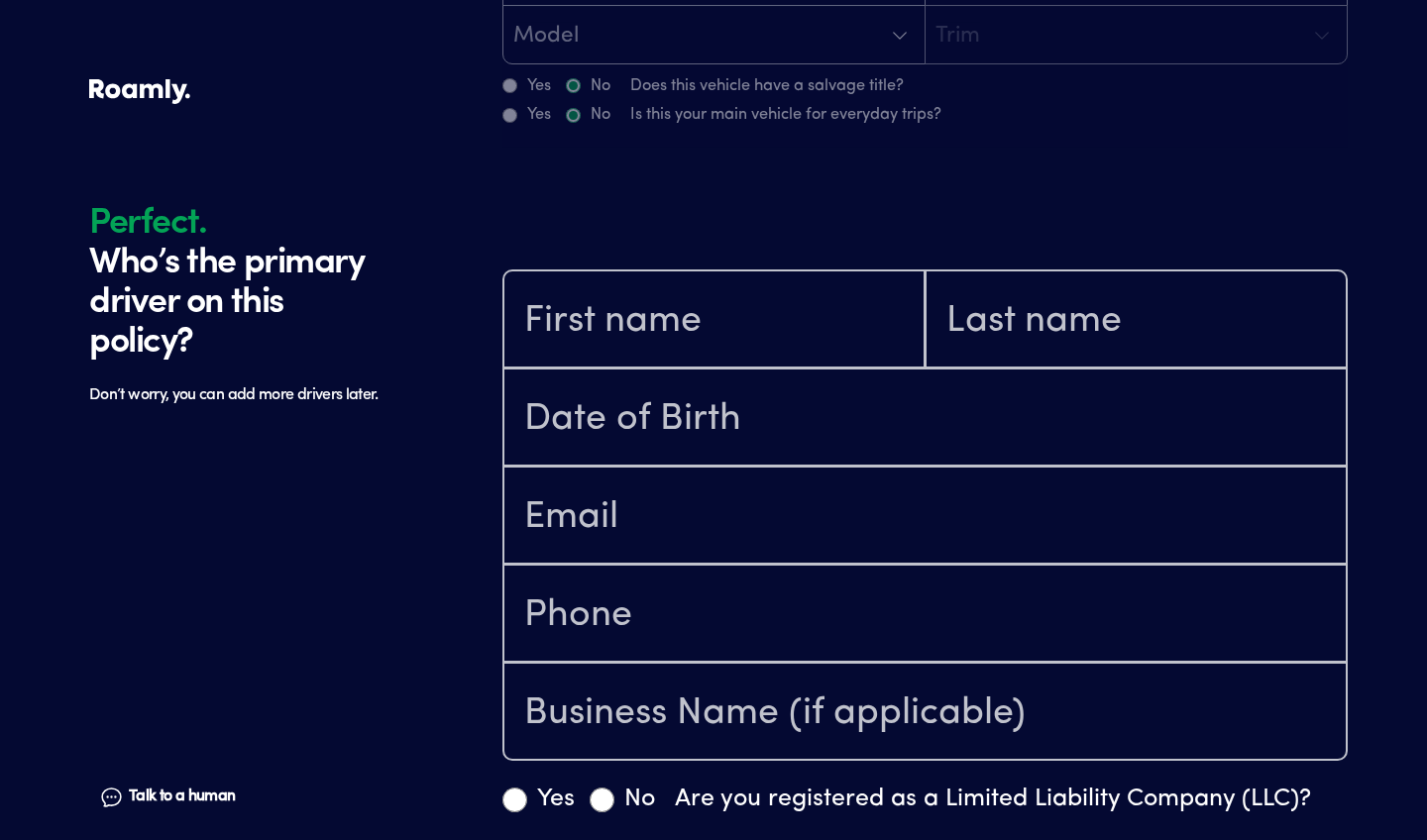 scroll, scrollTop: 797, scrollLeft: 0, axis: vertical 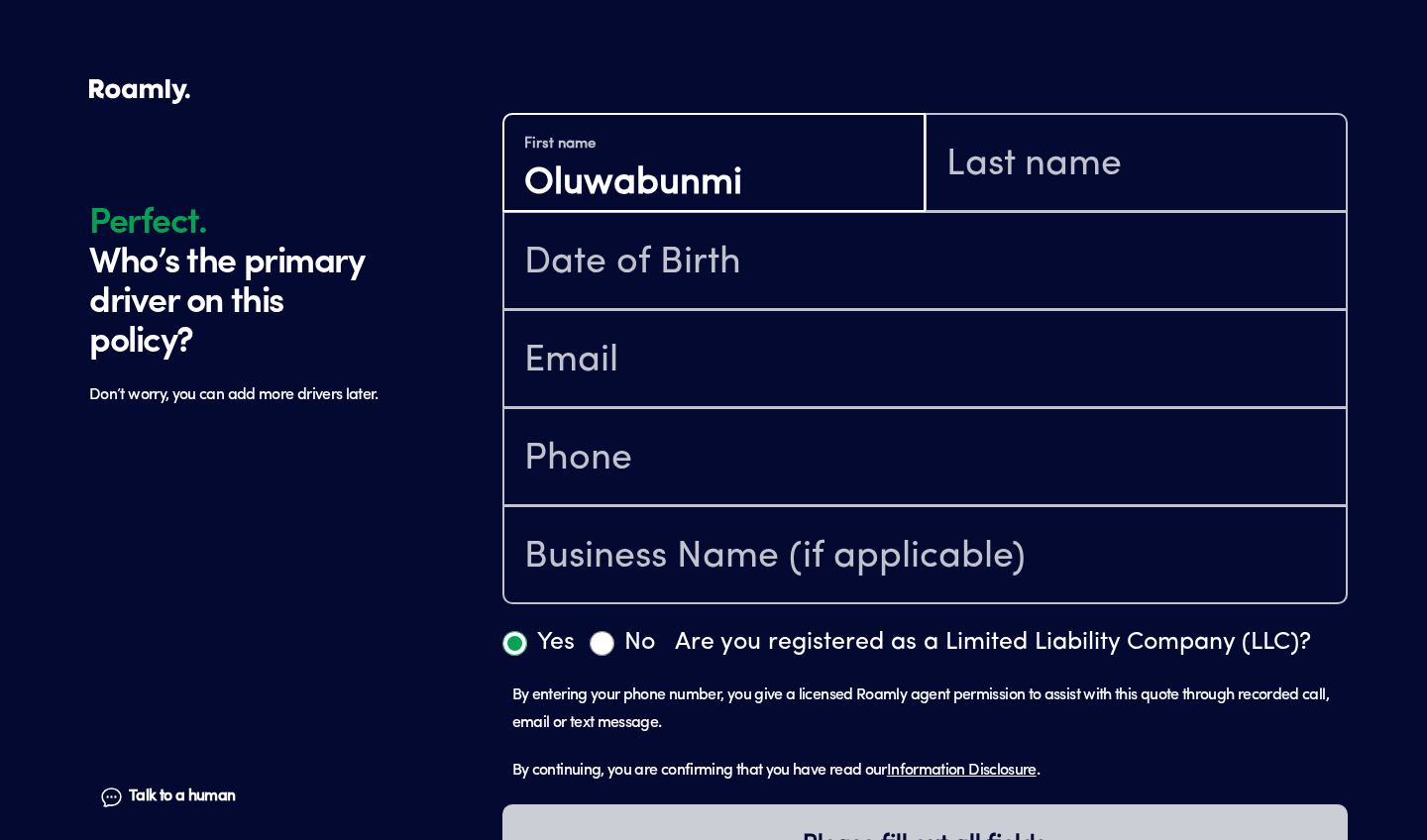 type on "Oluwabunmi" 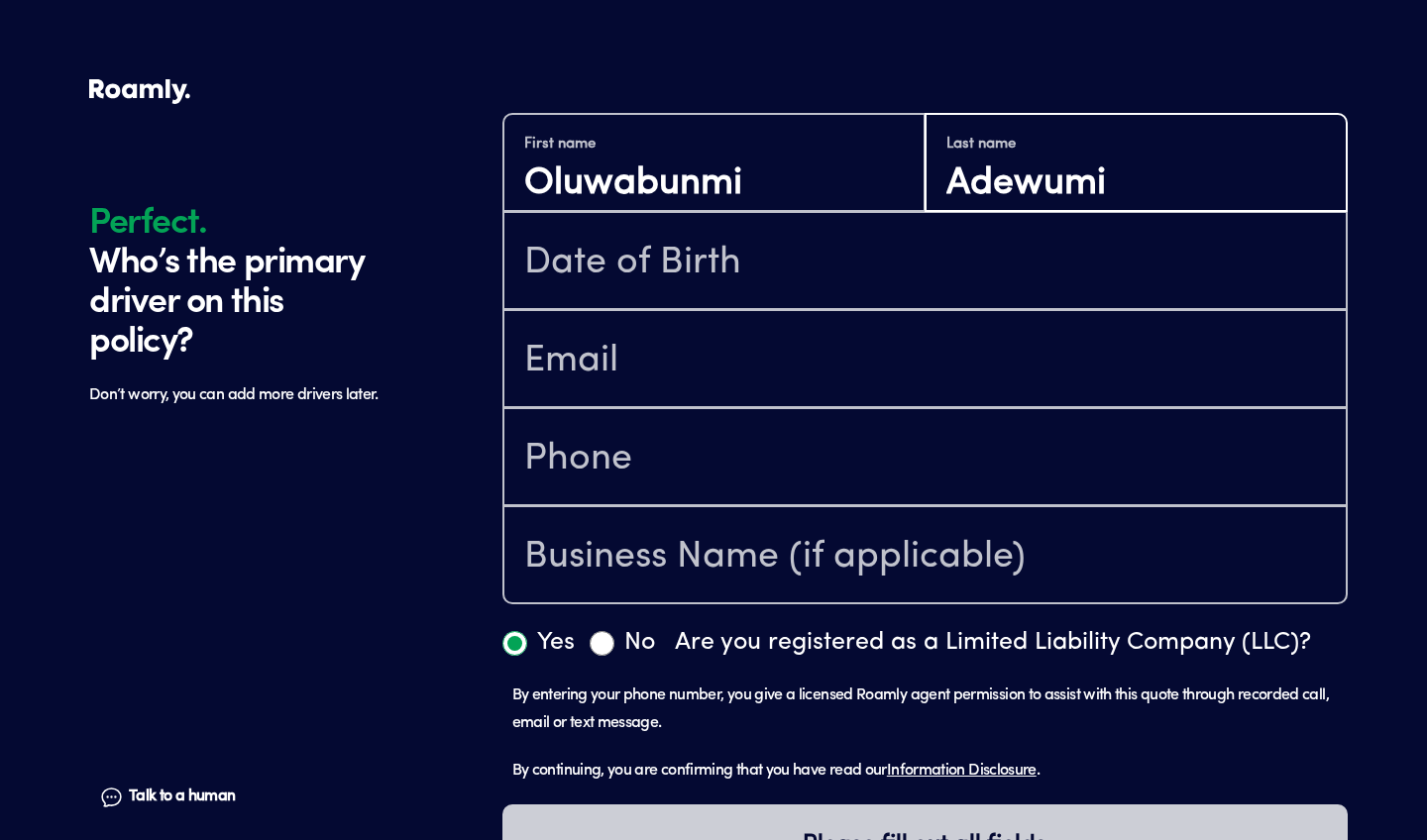 type on "Adewumi" 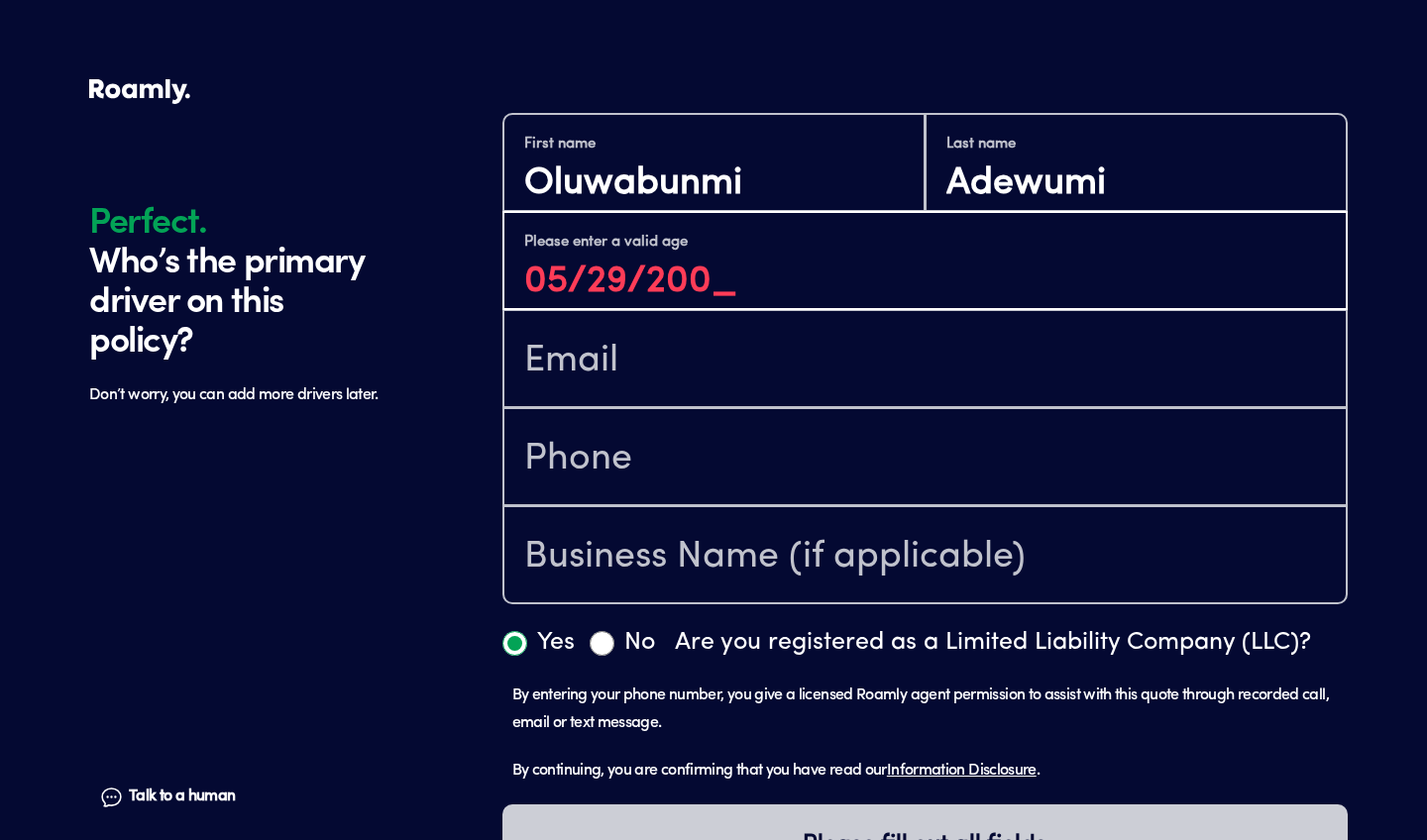 type on "[DATE]" 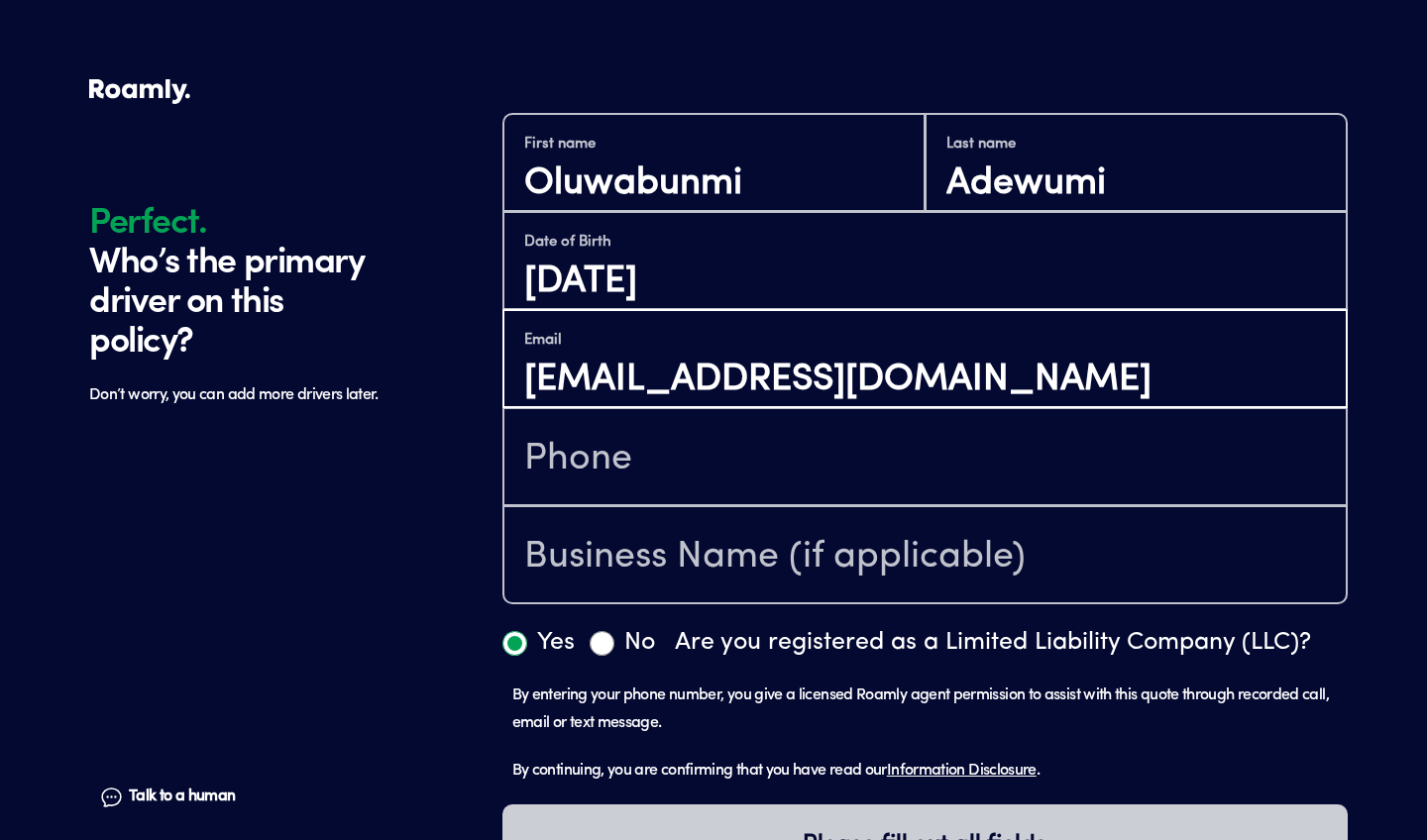 type on "[EMAIL_ADDRESS][DOMAIN_NAME]" 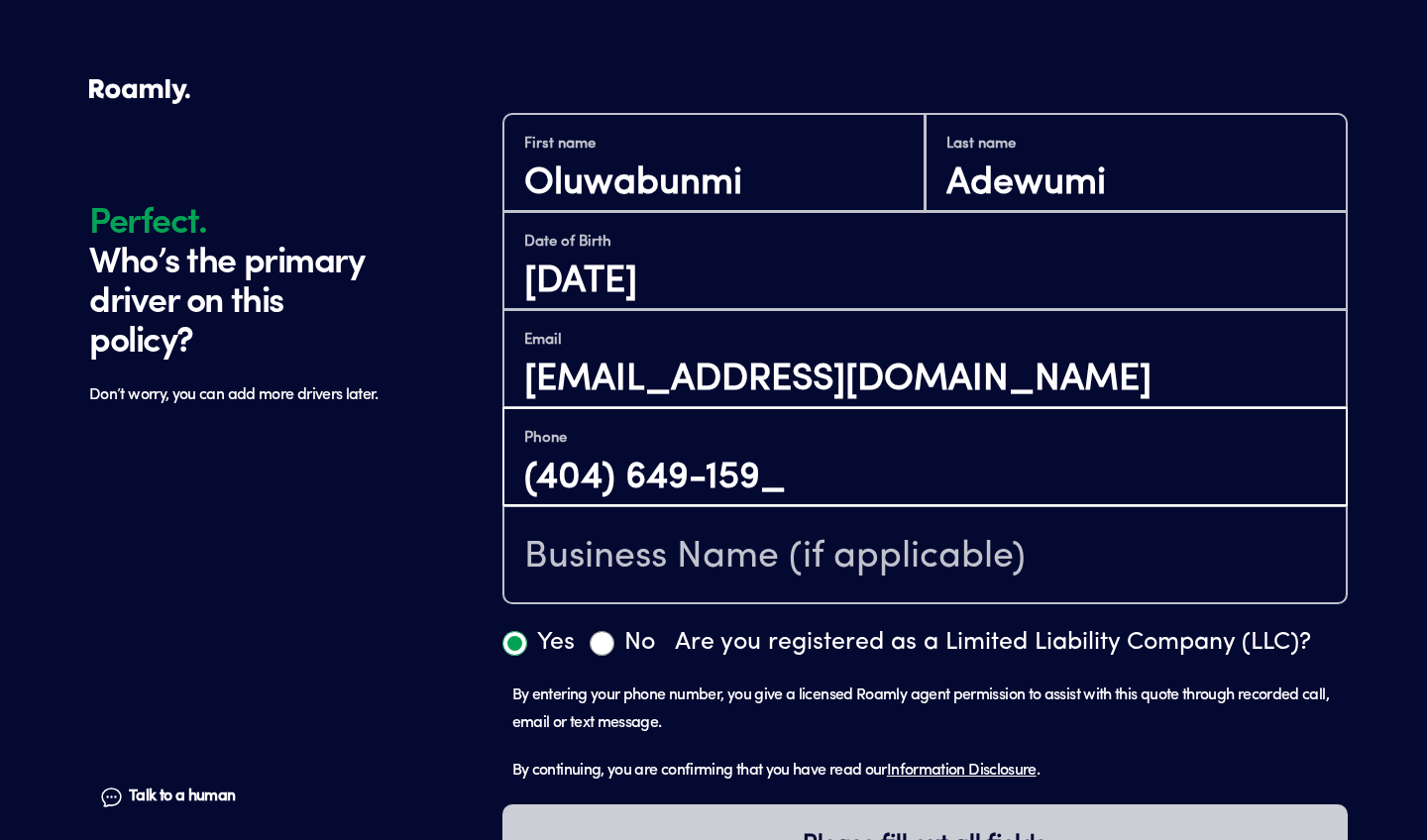 type on "[PHONE_NUMBER]" 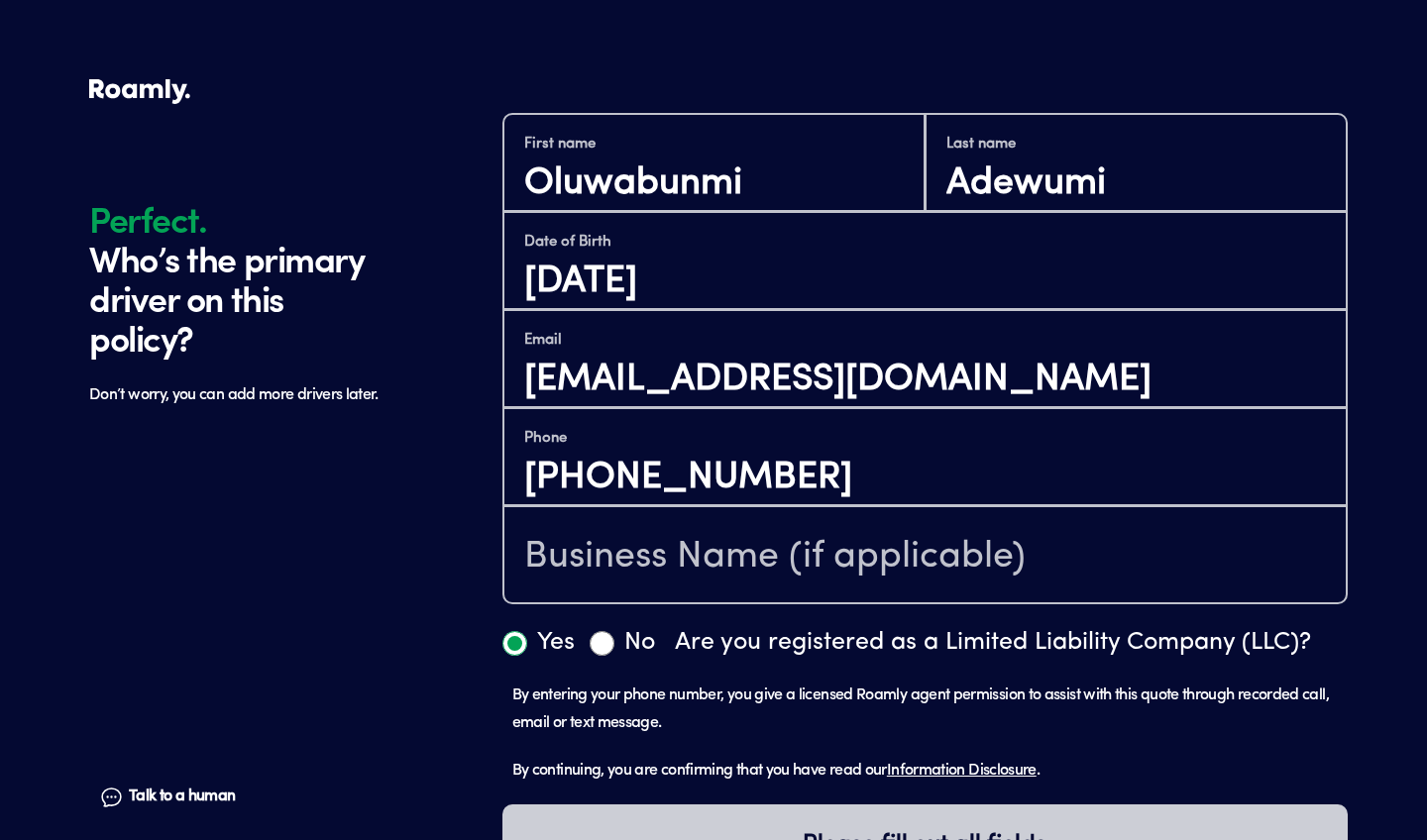 click at bounding box center (925, 555) 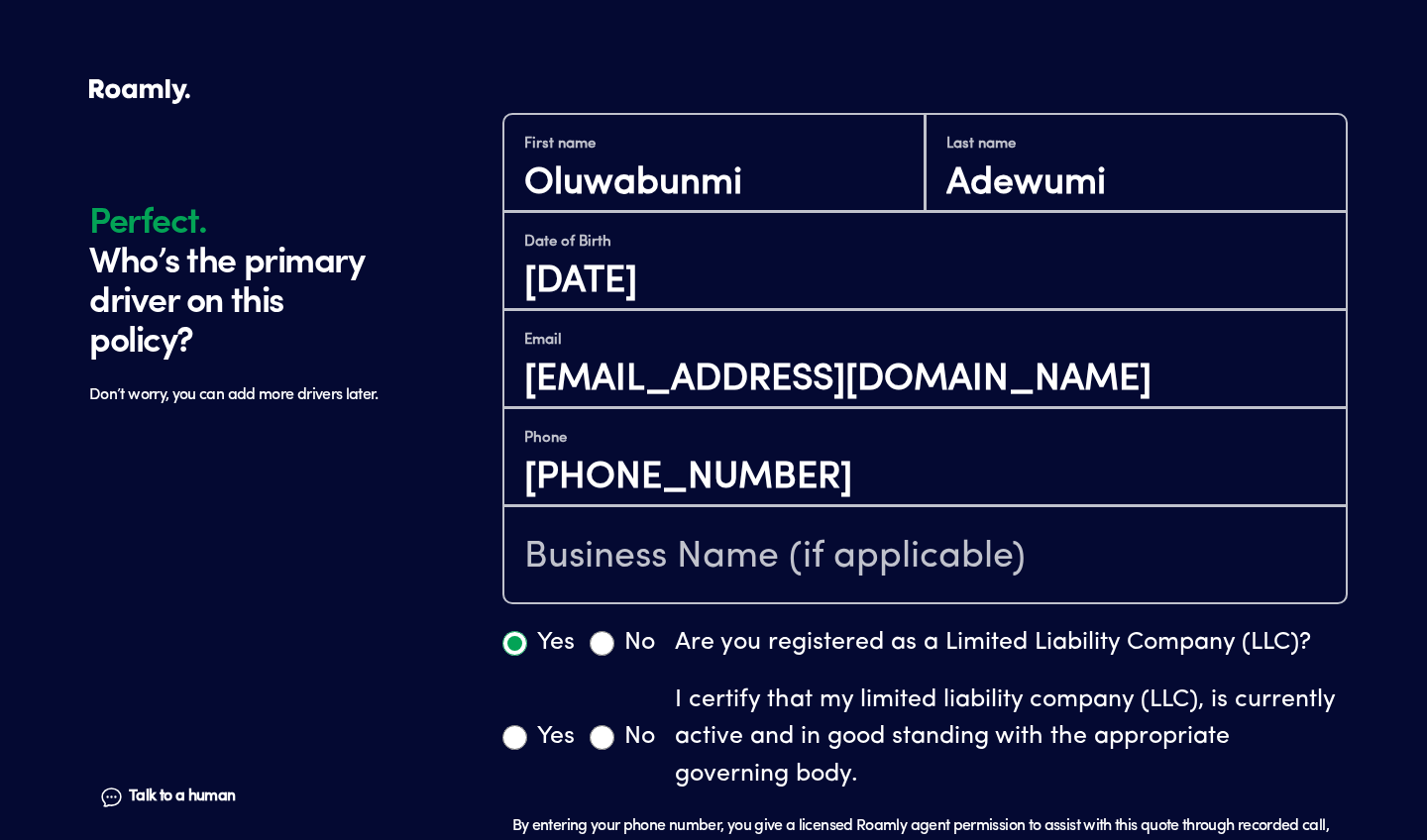 click on "Yes" at bounding box center (514, 737) 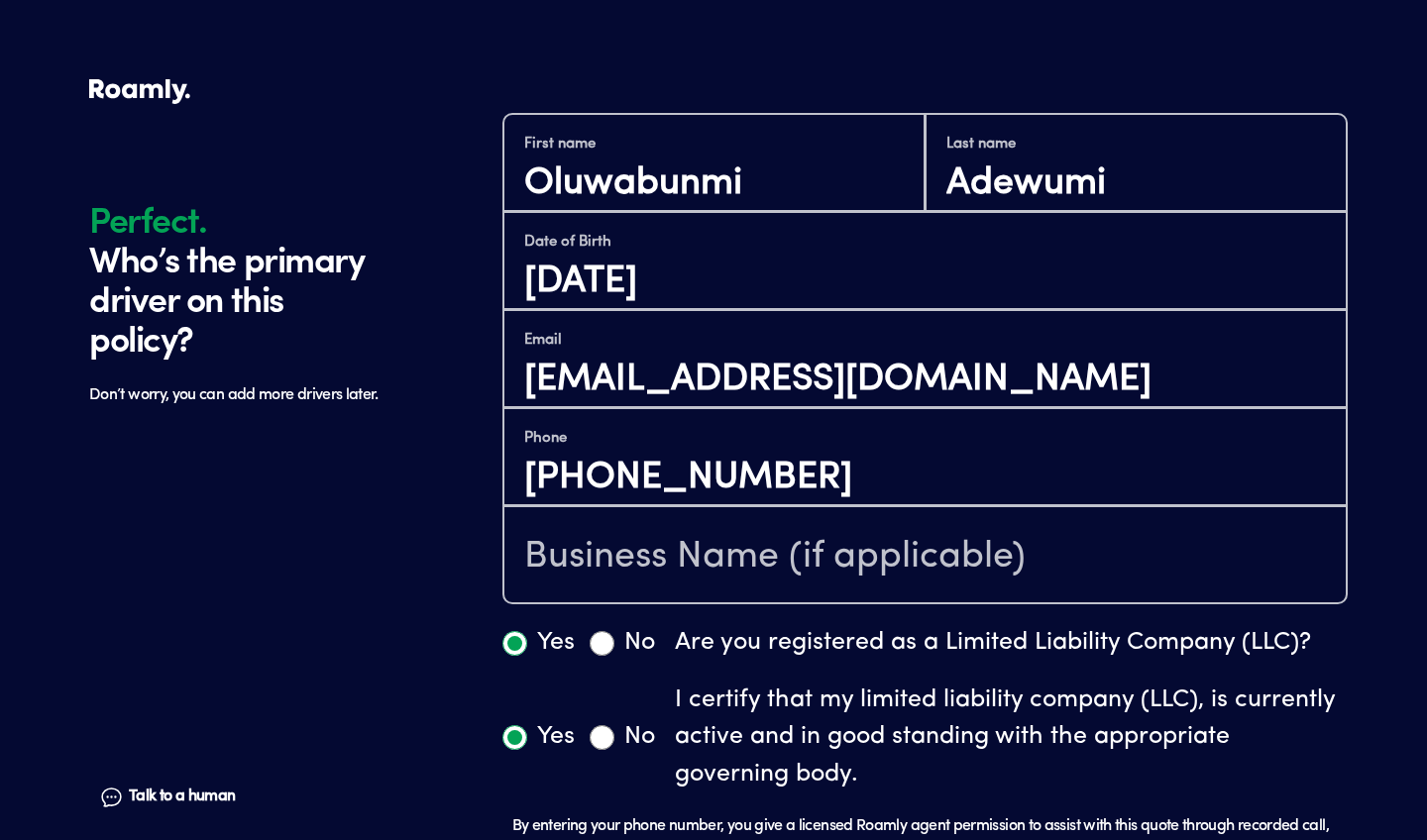 radio on "true" 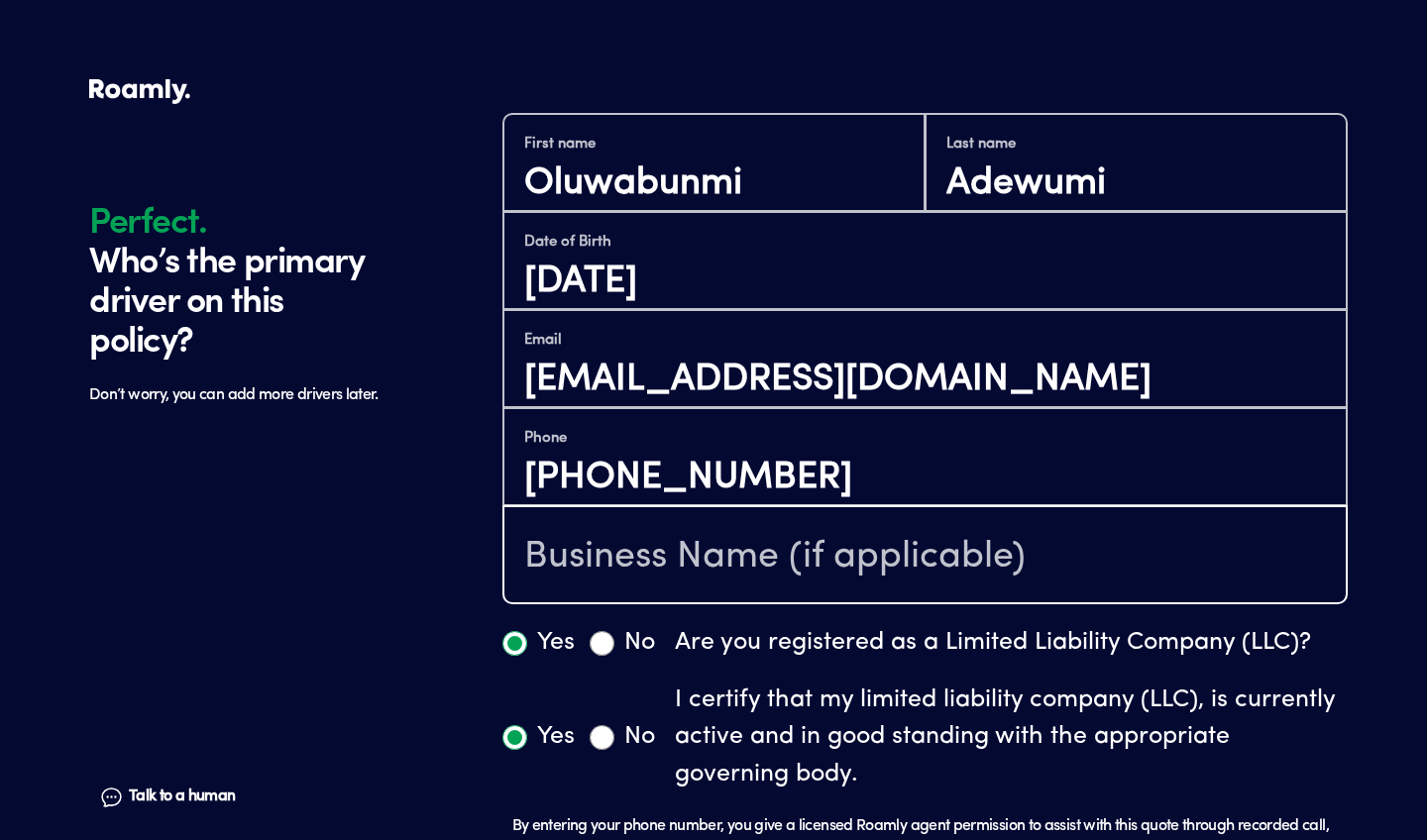 click at bounding box center (925, 557) 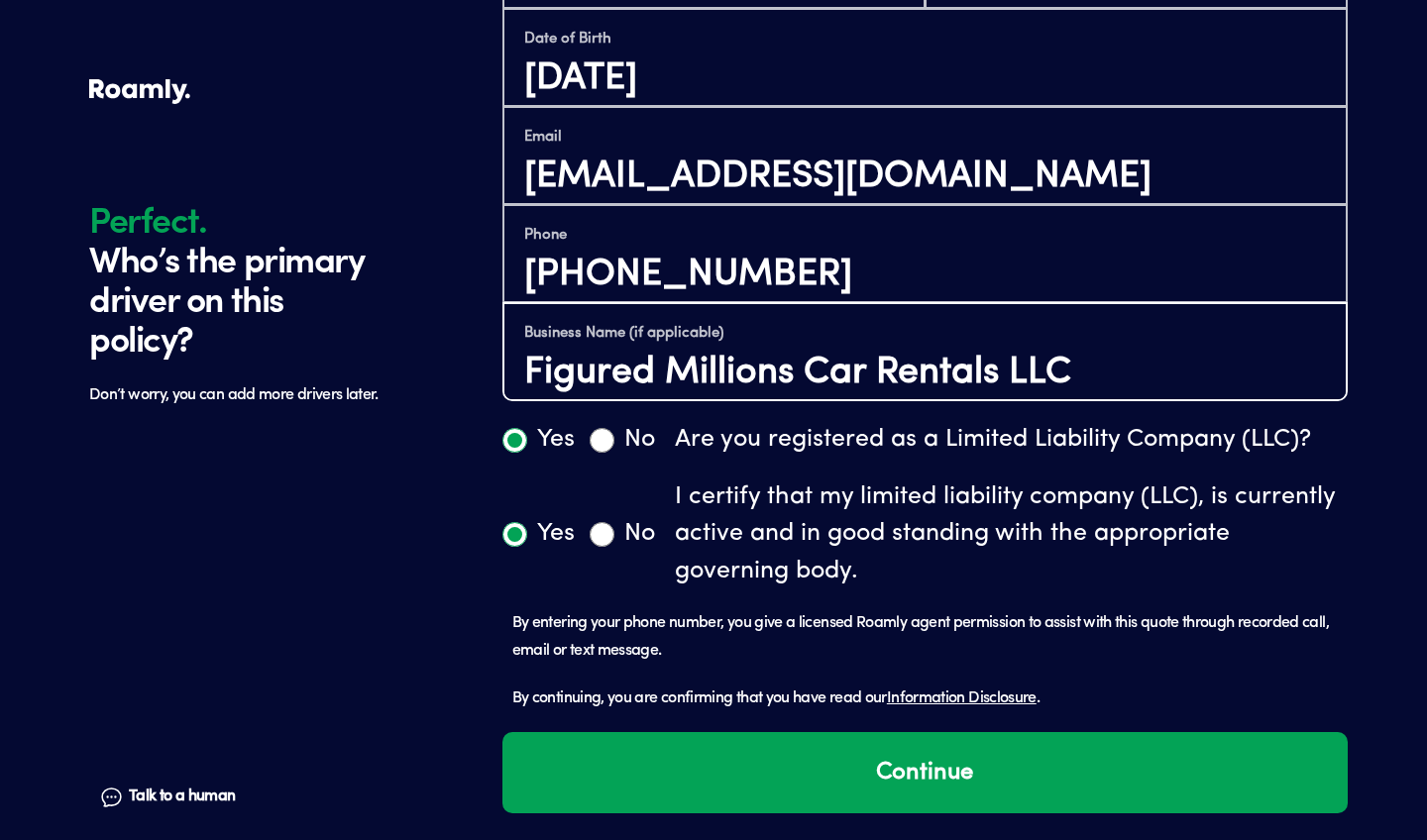scroll, scrollTop: 999, scrollLeft: 0, axis: vertical 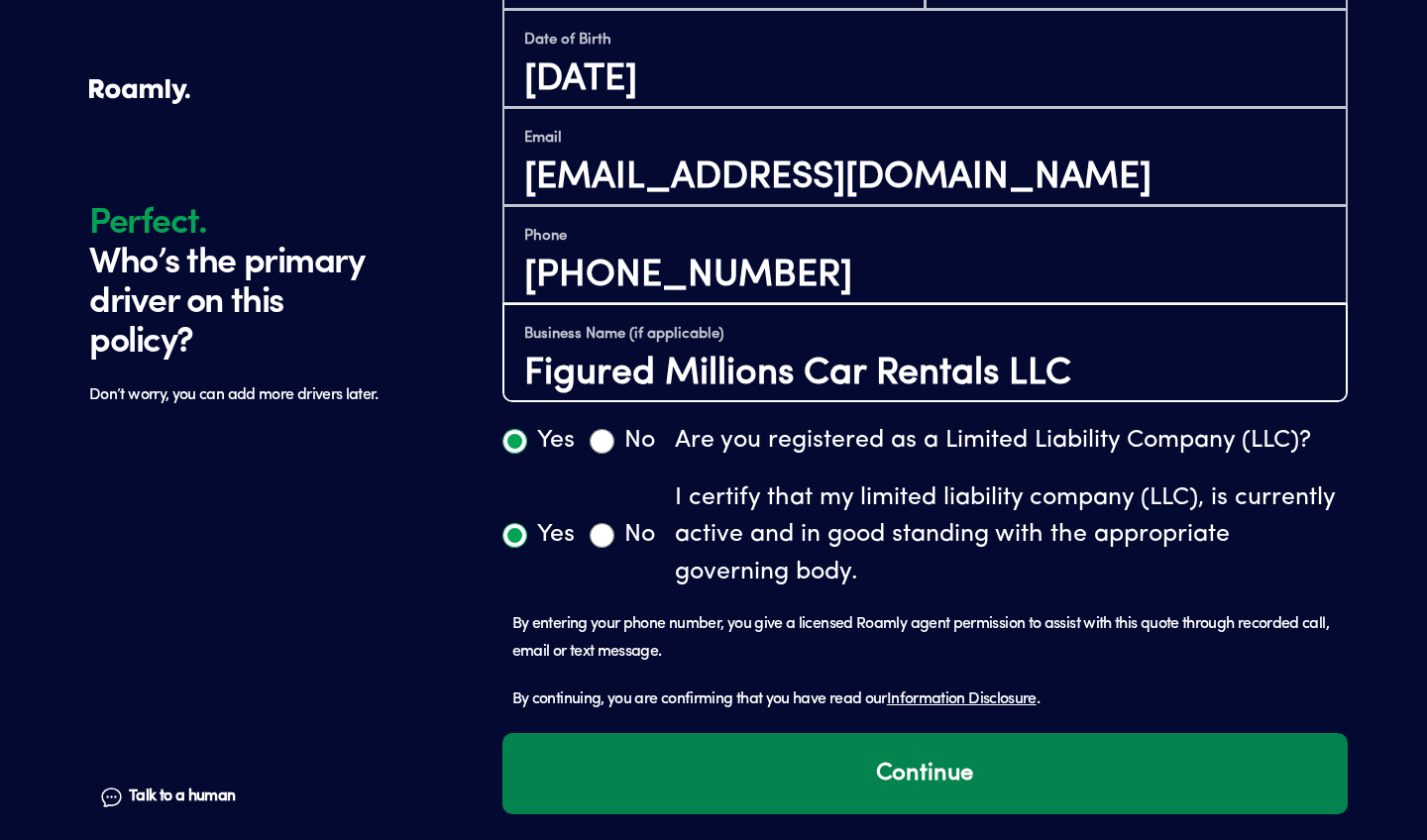 type on "Figured Millions Car Rentals LLC" 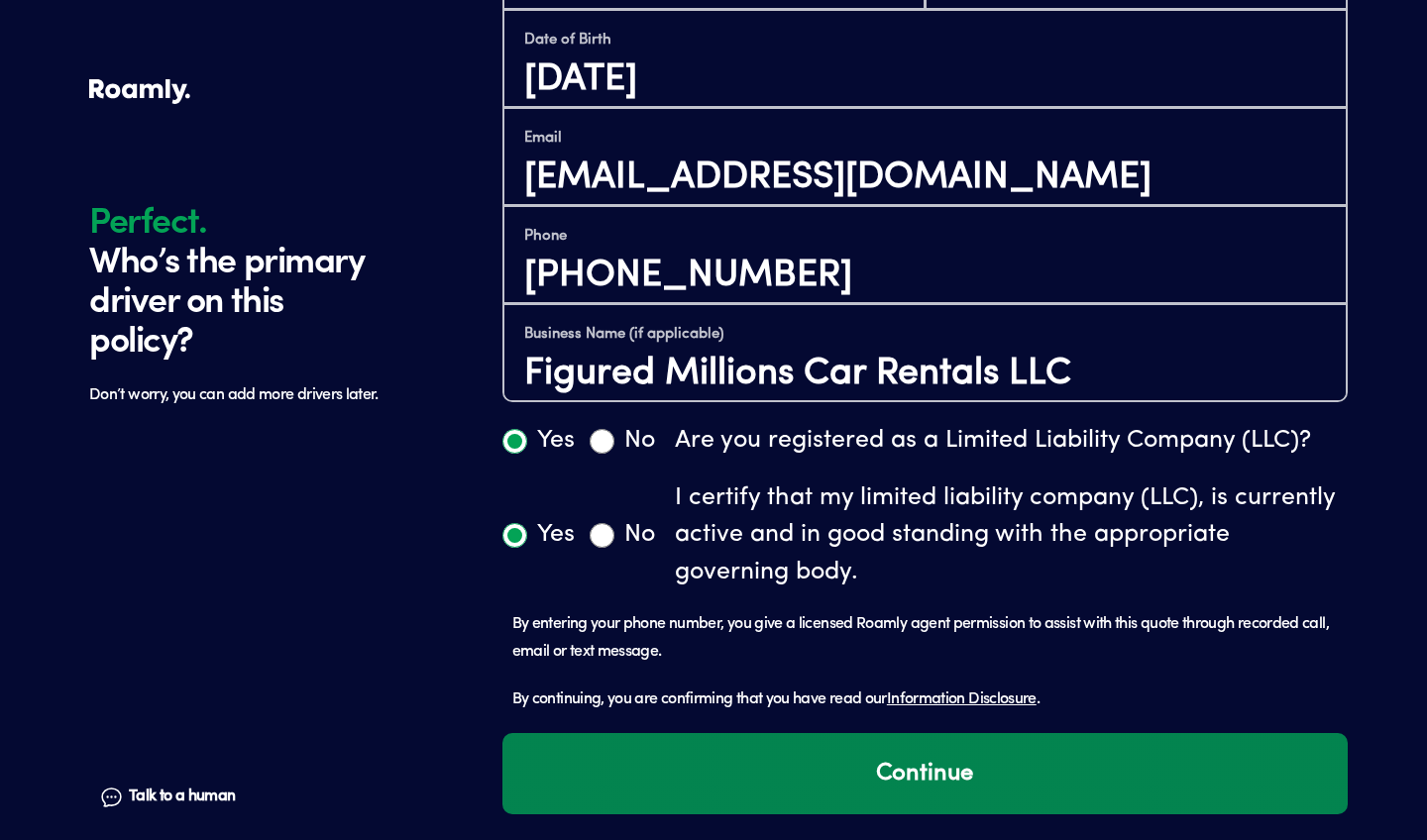 click on "Continue" at bounding box center (925, 774) 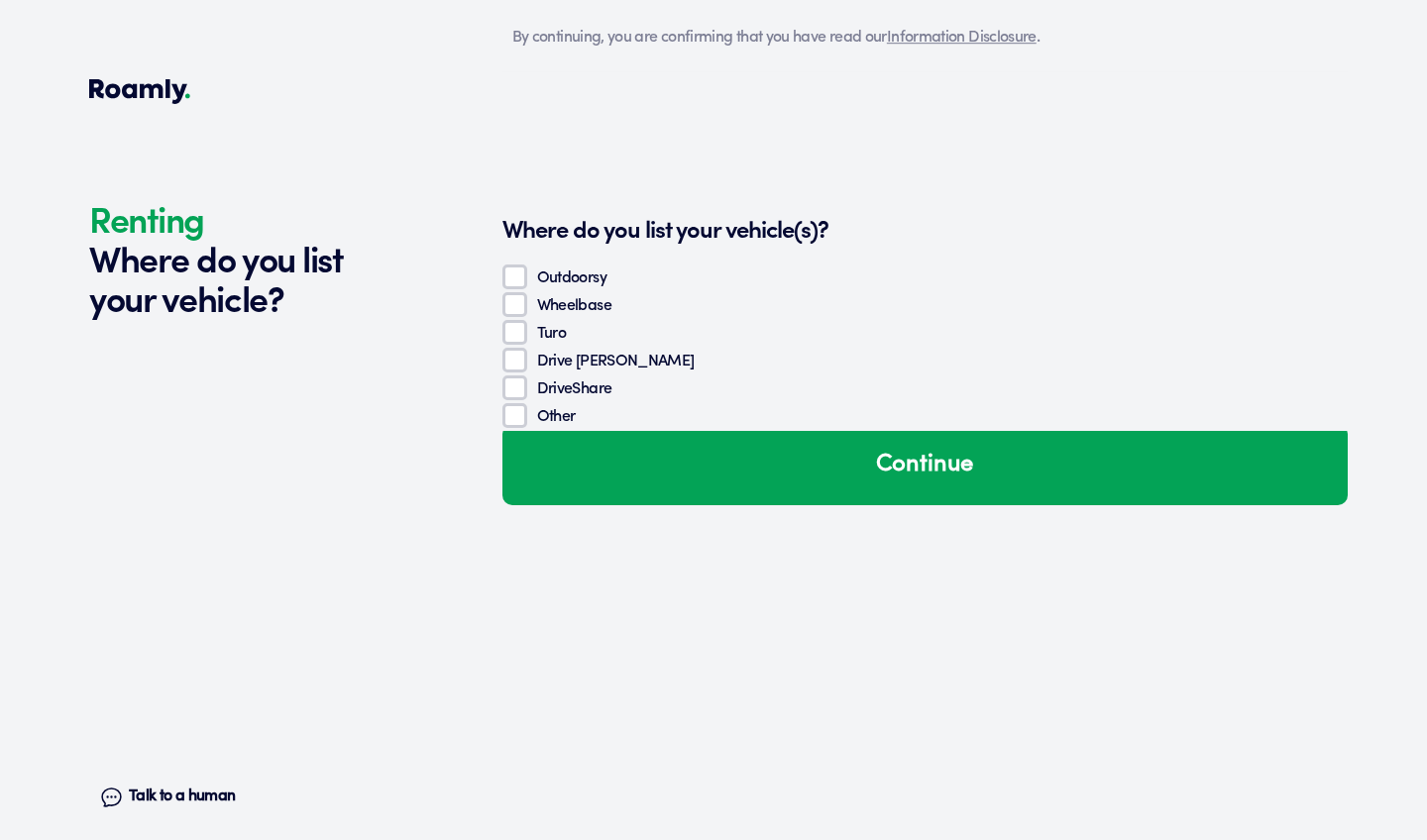 scroll, scrollTop: 1709, scrollLeft: 0, axis: vertical 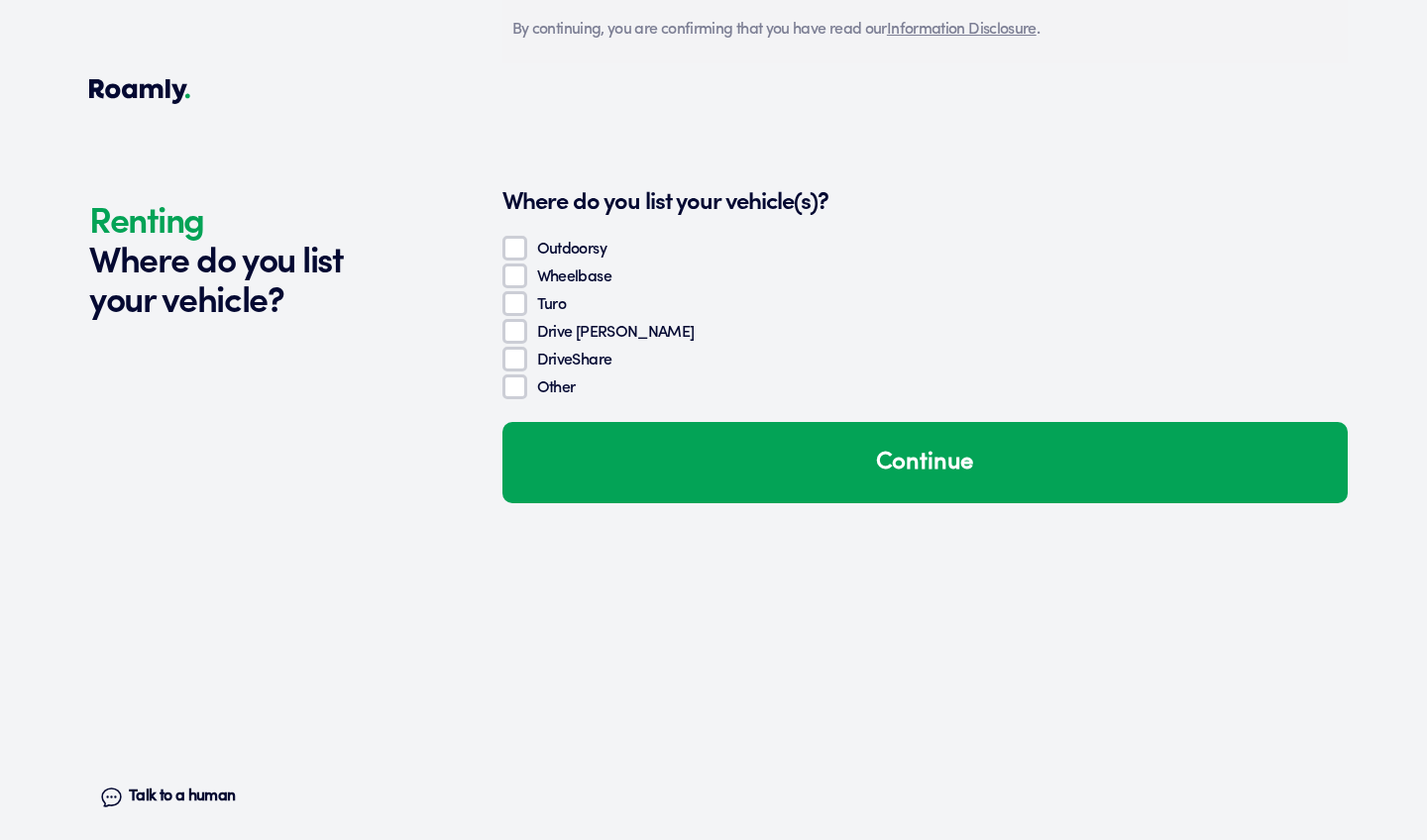 click on "Turo" at bounding box center (551, 305) 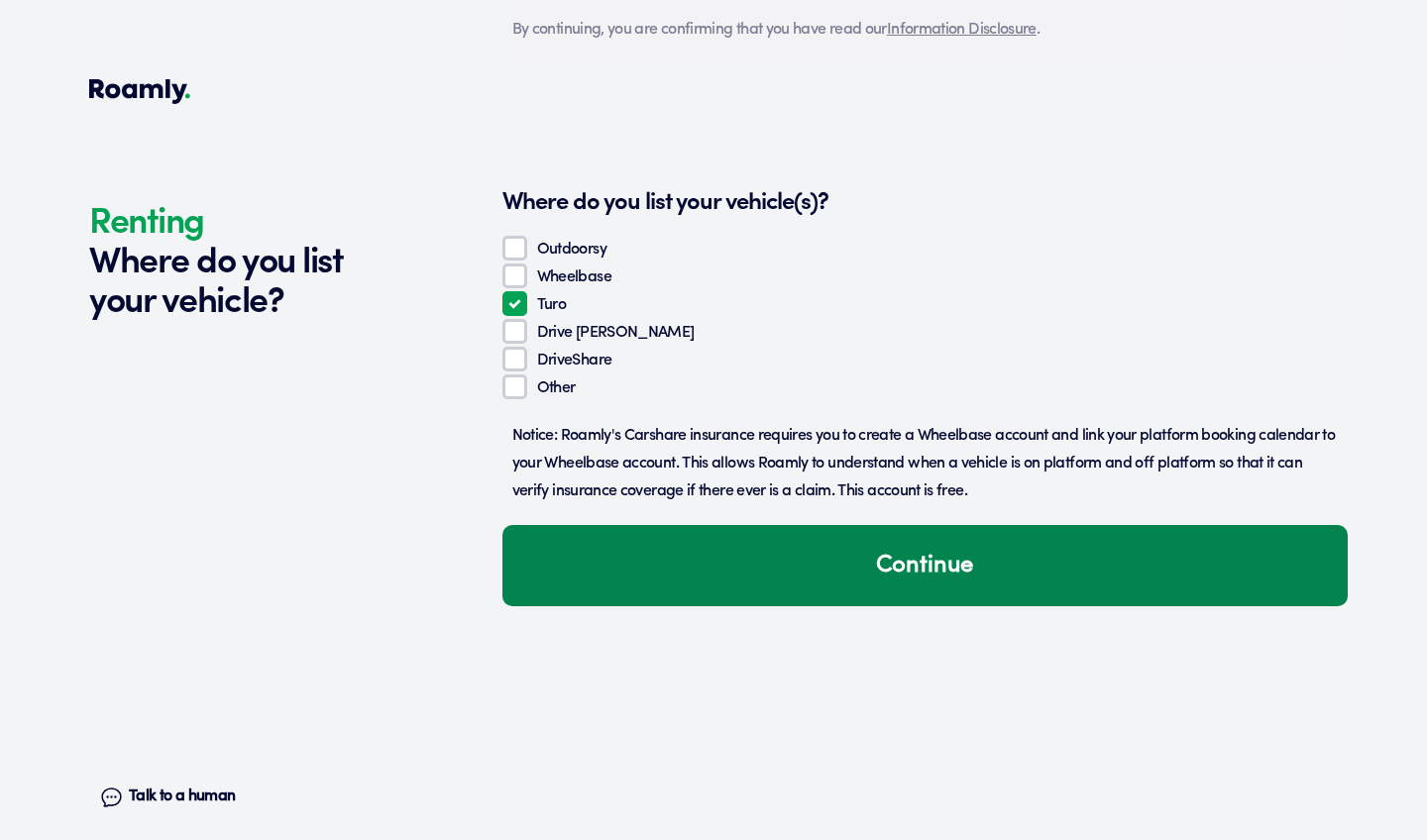 click on "Continue" at bounding box center [925, 566] 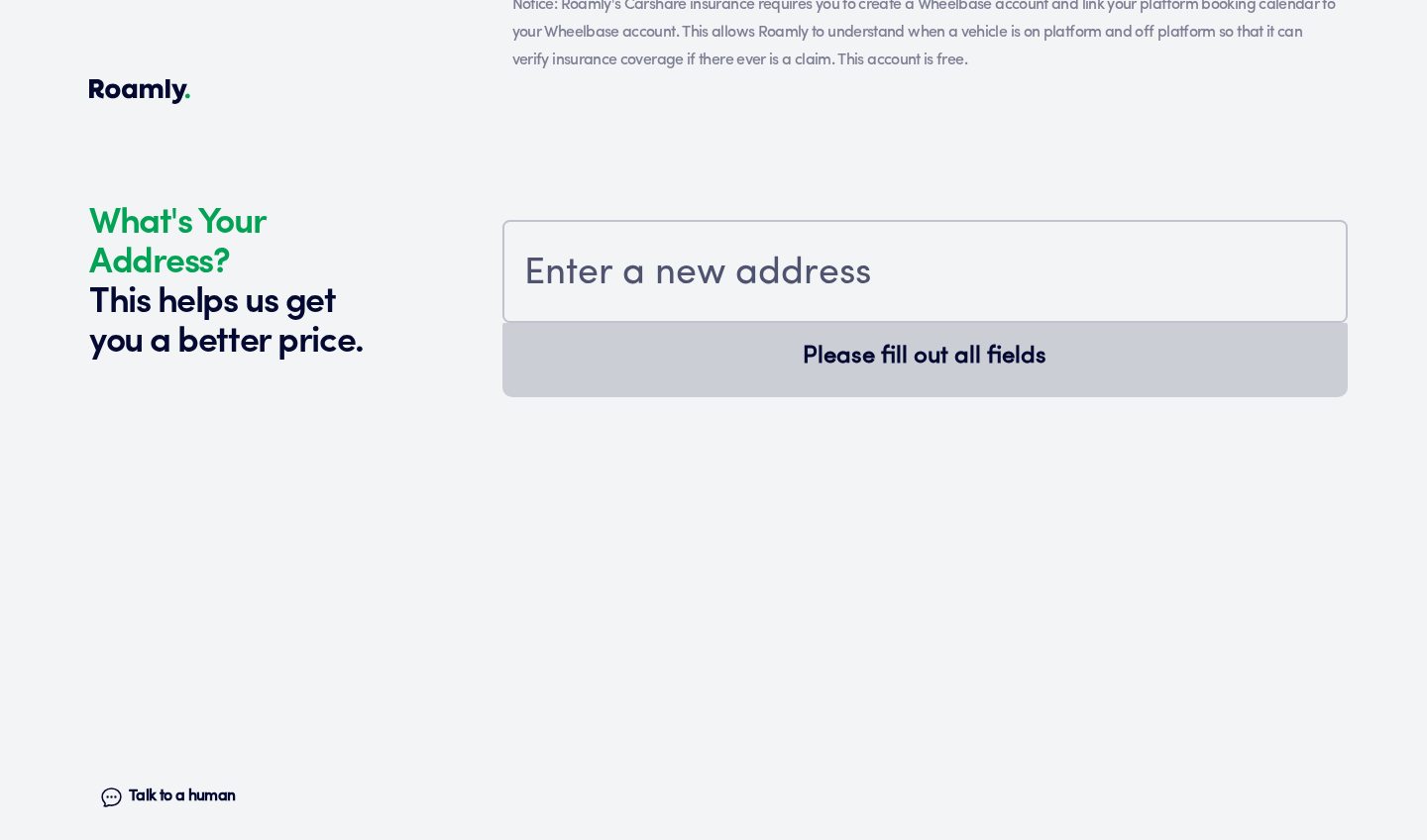 scroll, scrollTop: 2210, scrollLeft: 0, axis: vertical 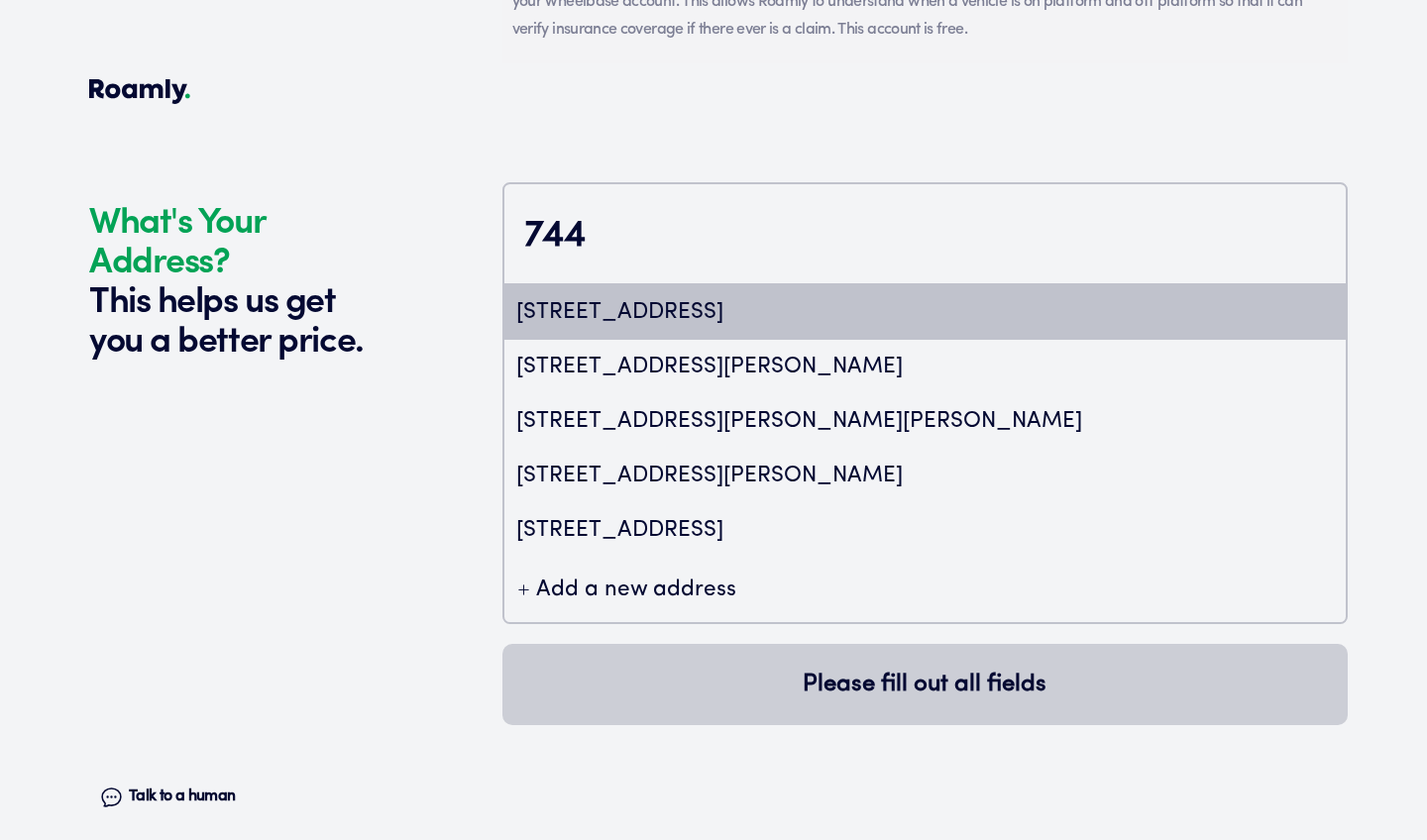 click on "[STREET_ADDRESS]" at bounding box center (925, 312) 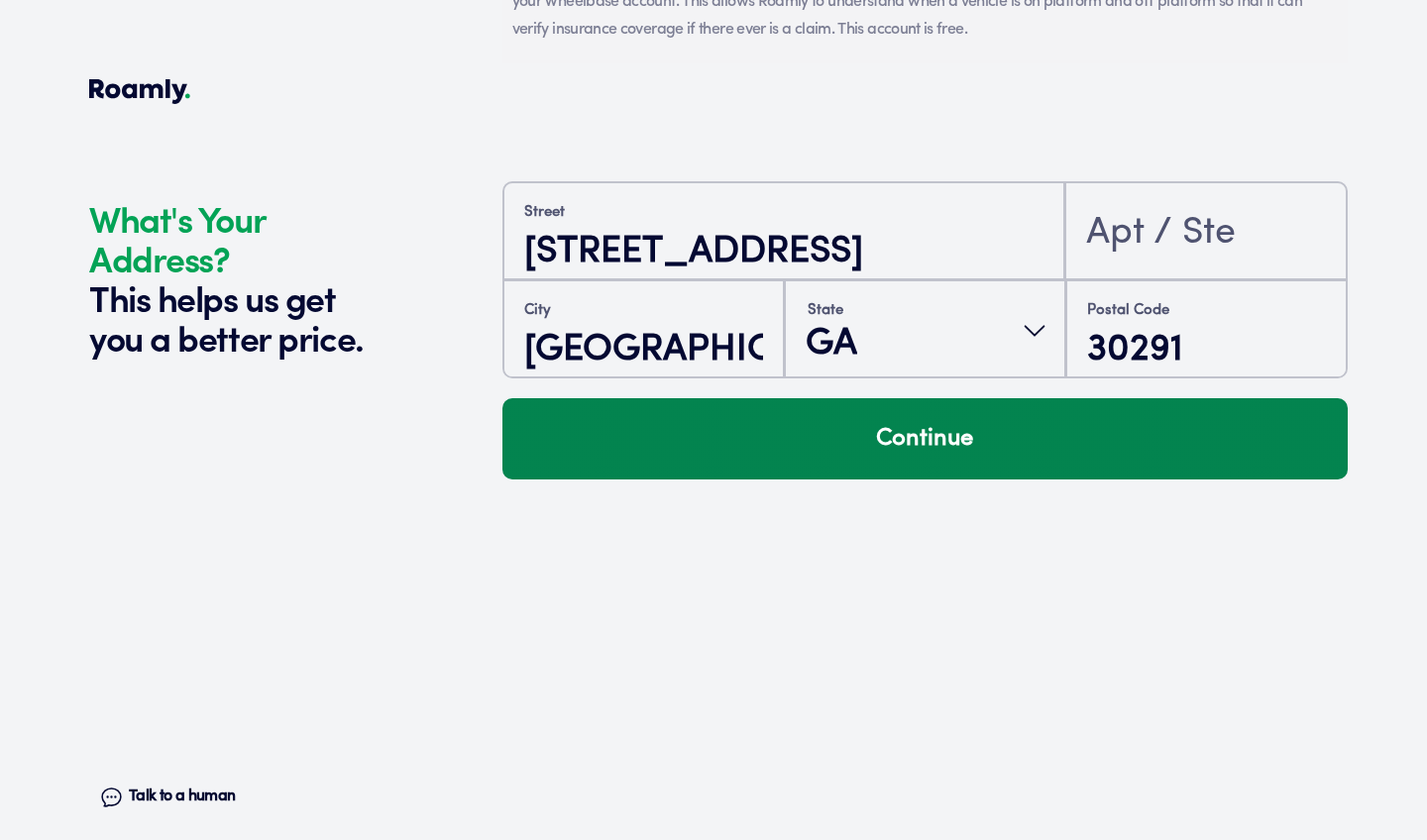 click on "Continue" at bounding box center [925, 439] 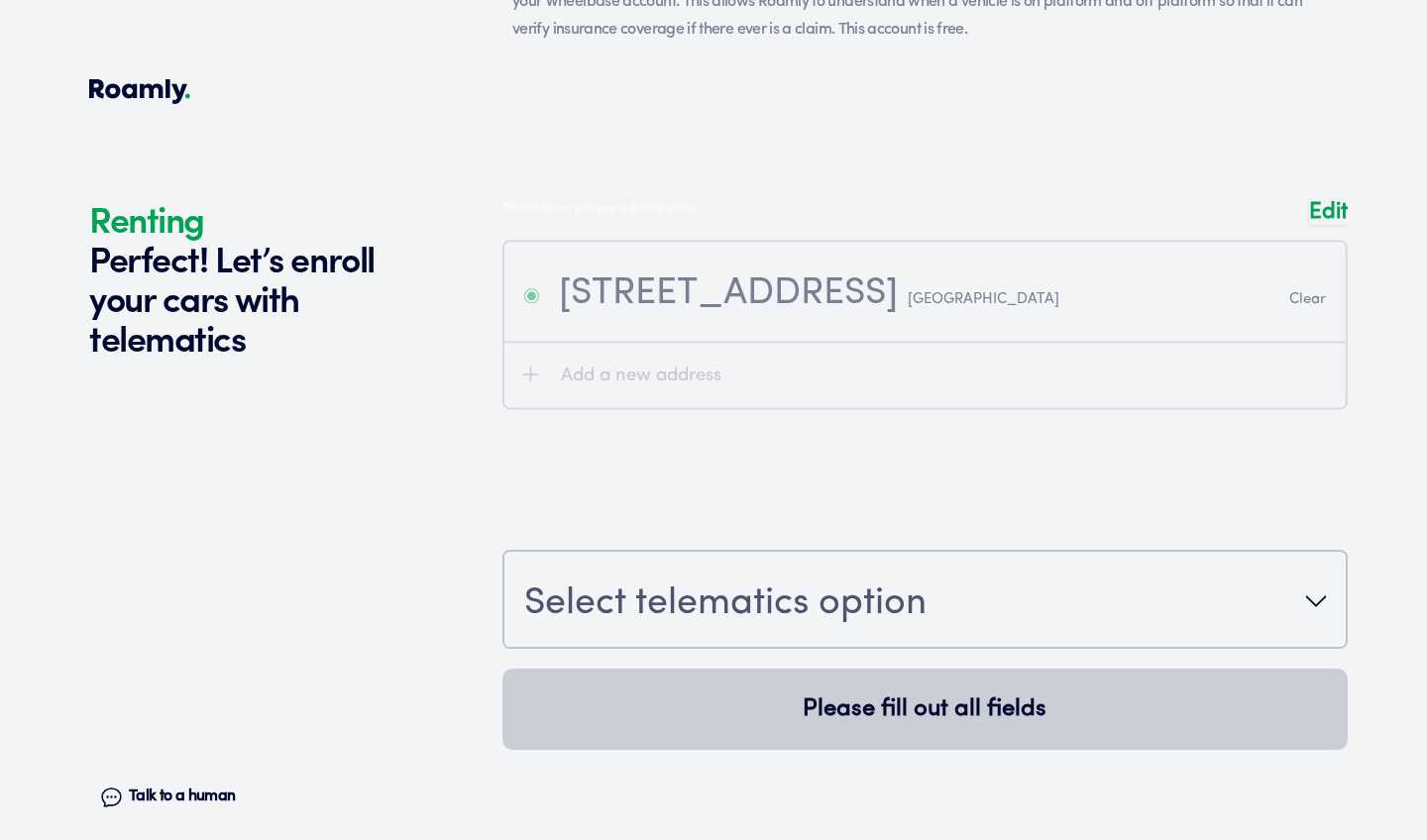 scroll, scrollTop: 2577, scrollLeft: 0, axis: vertical 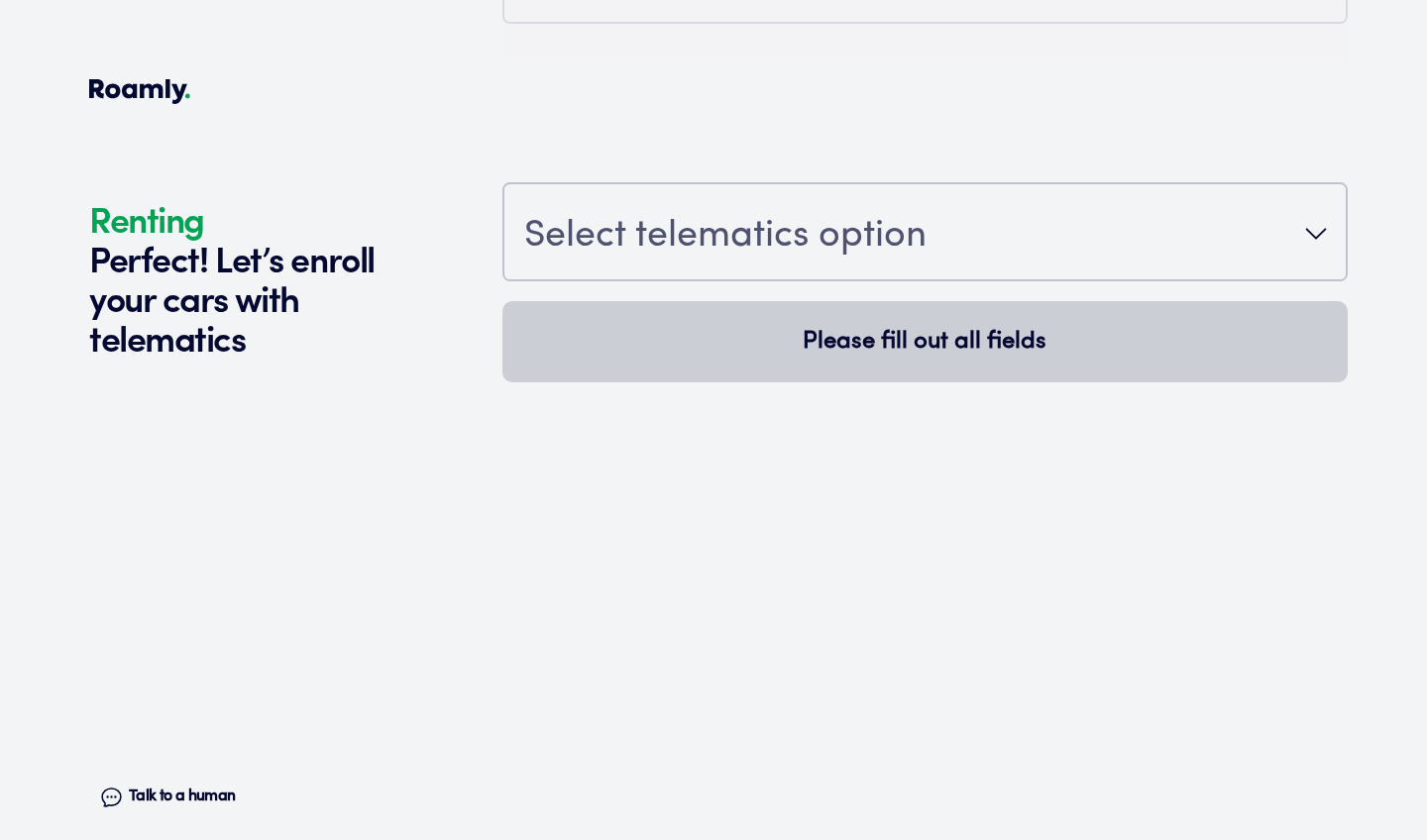 click on "Select telematics option" at bounding box center [925, 234] 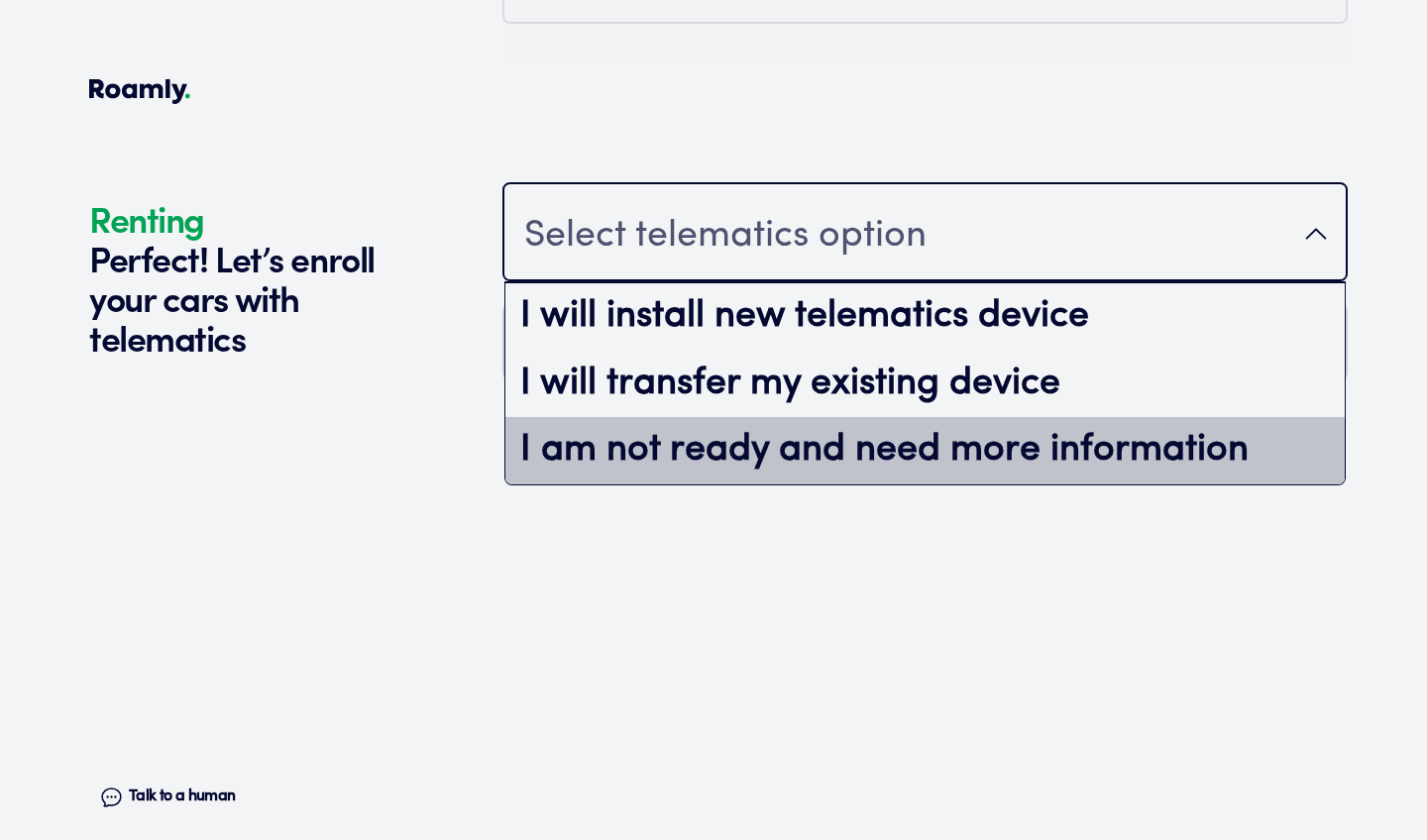 click on "I am not ready and need more information" at bounding box center (925, 451) 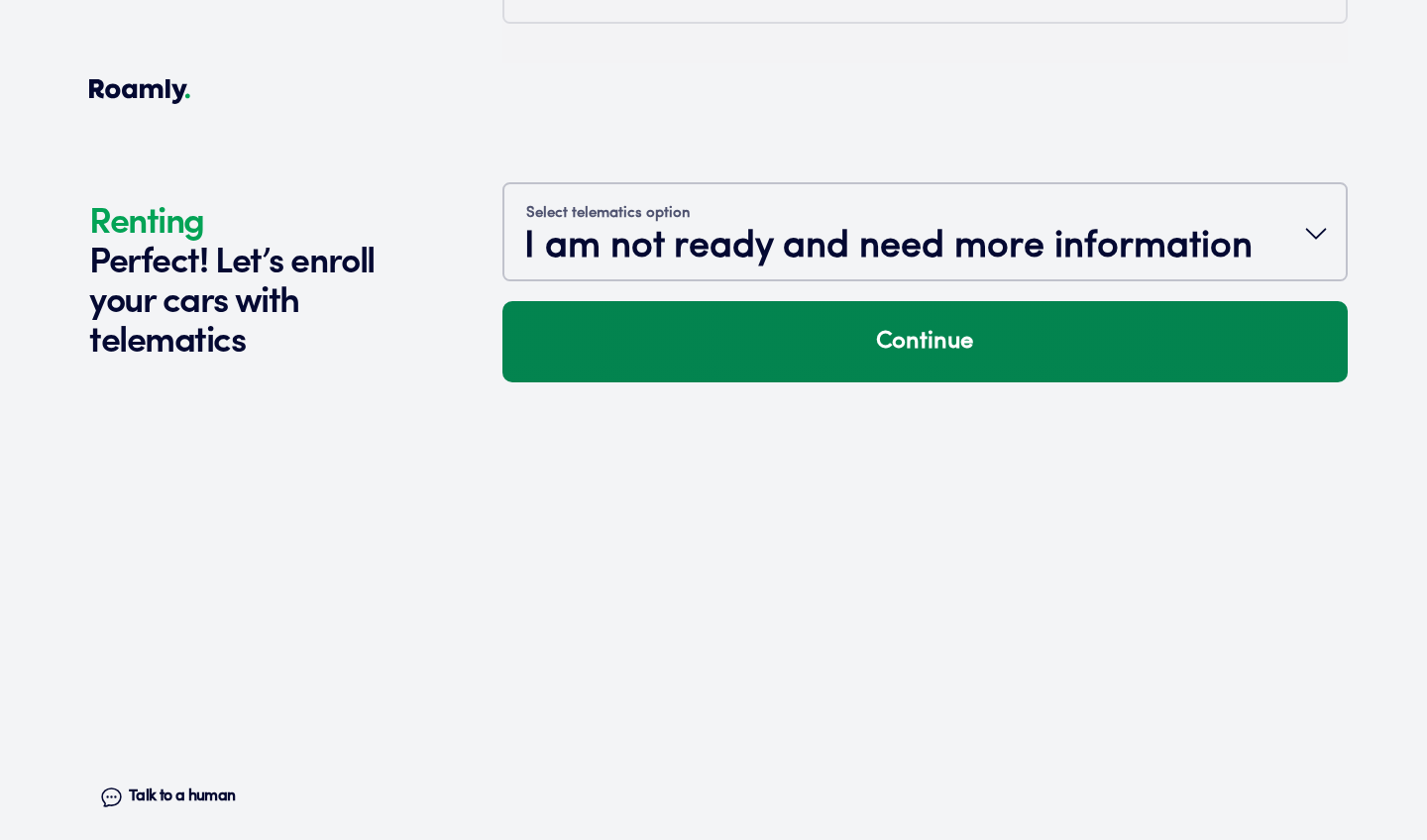 click on "Continue" at bounding box center (925, 342) 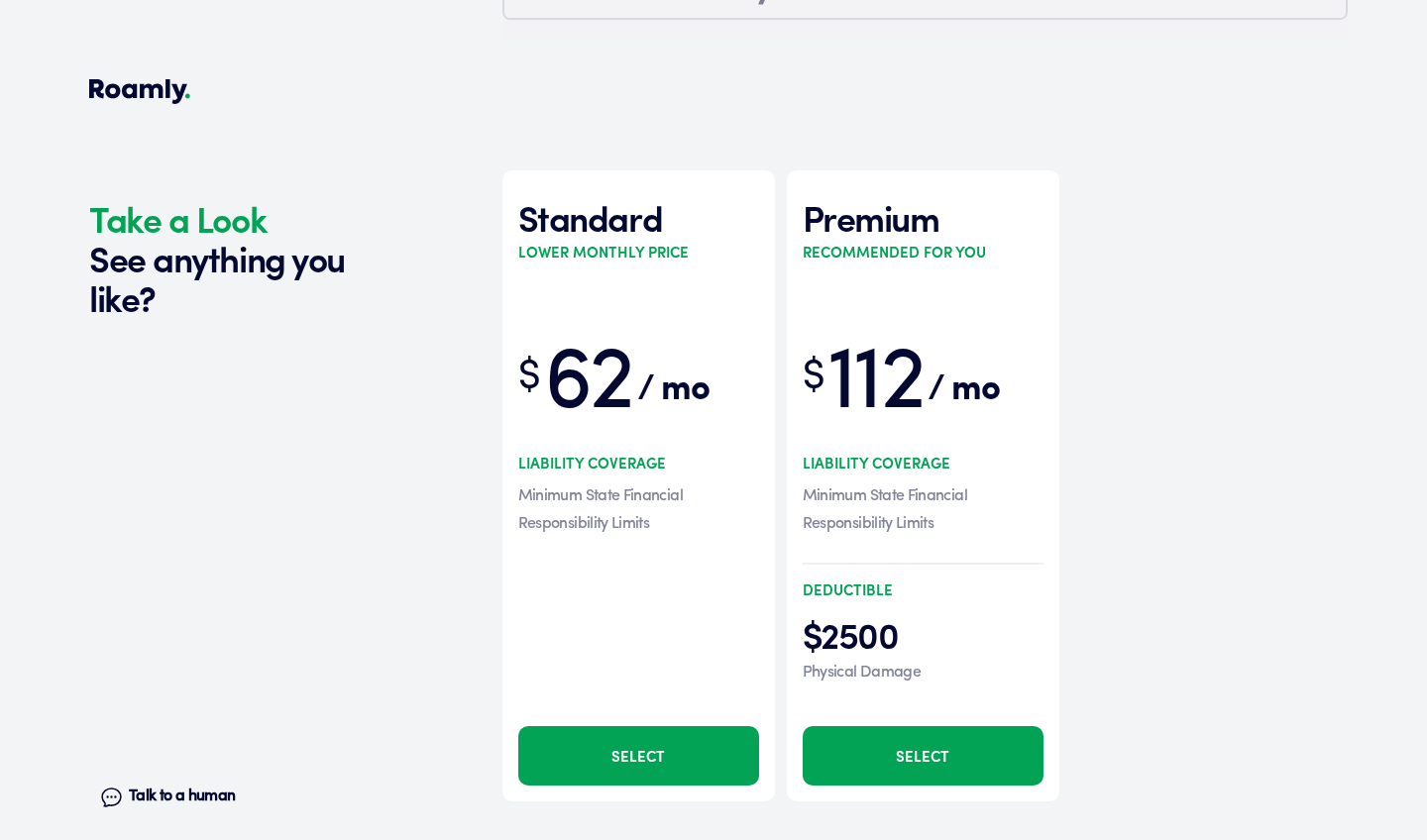 scroll, scrollTop: 2878, scrollLeft: 0, axis: vertical 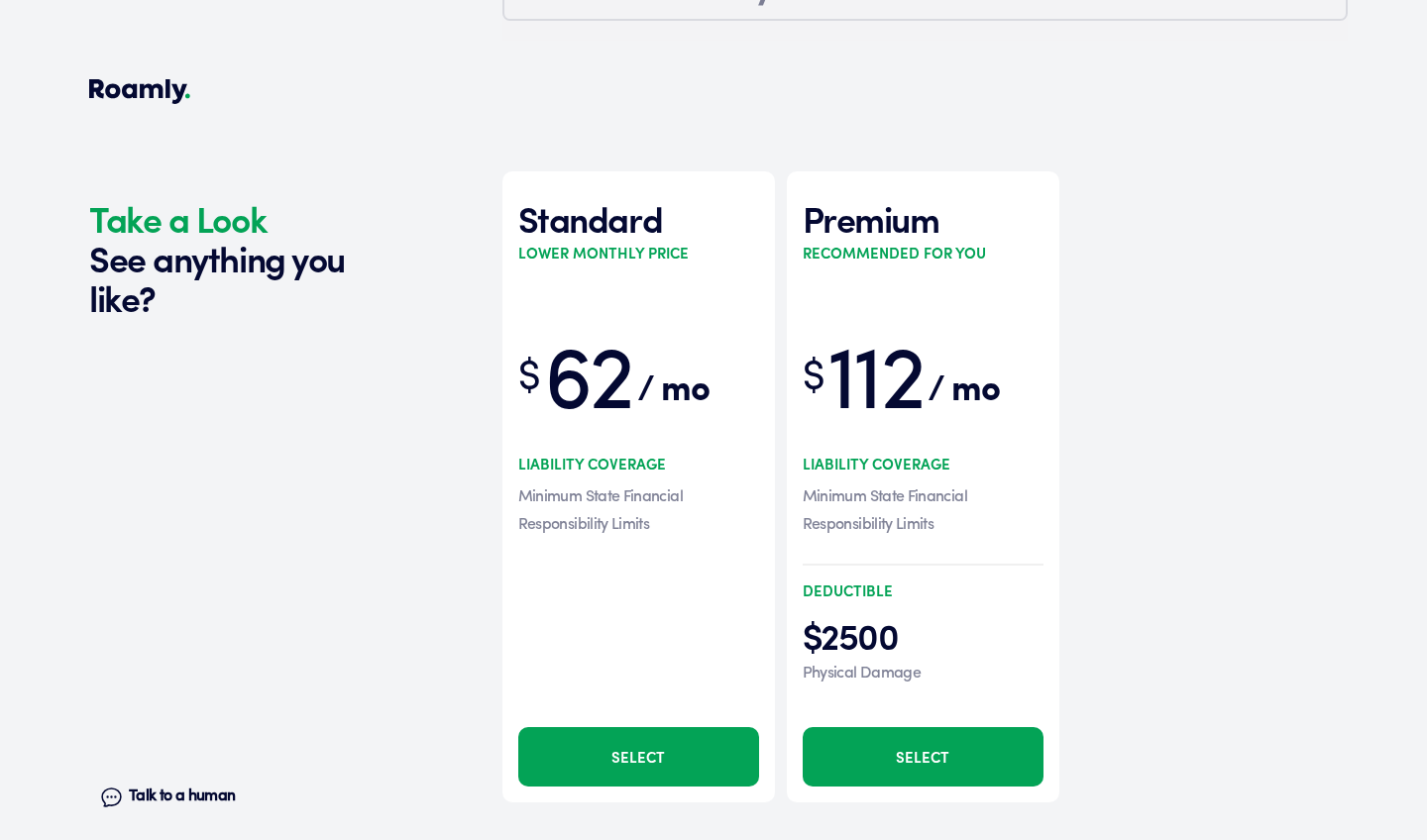 click on "Physical Damage" at bounding box center (923, 674) 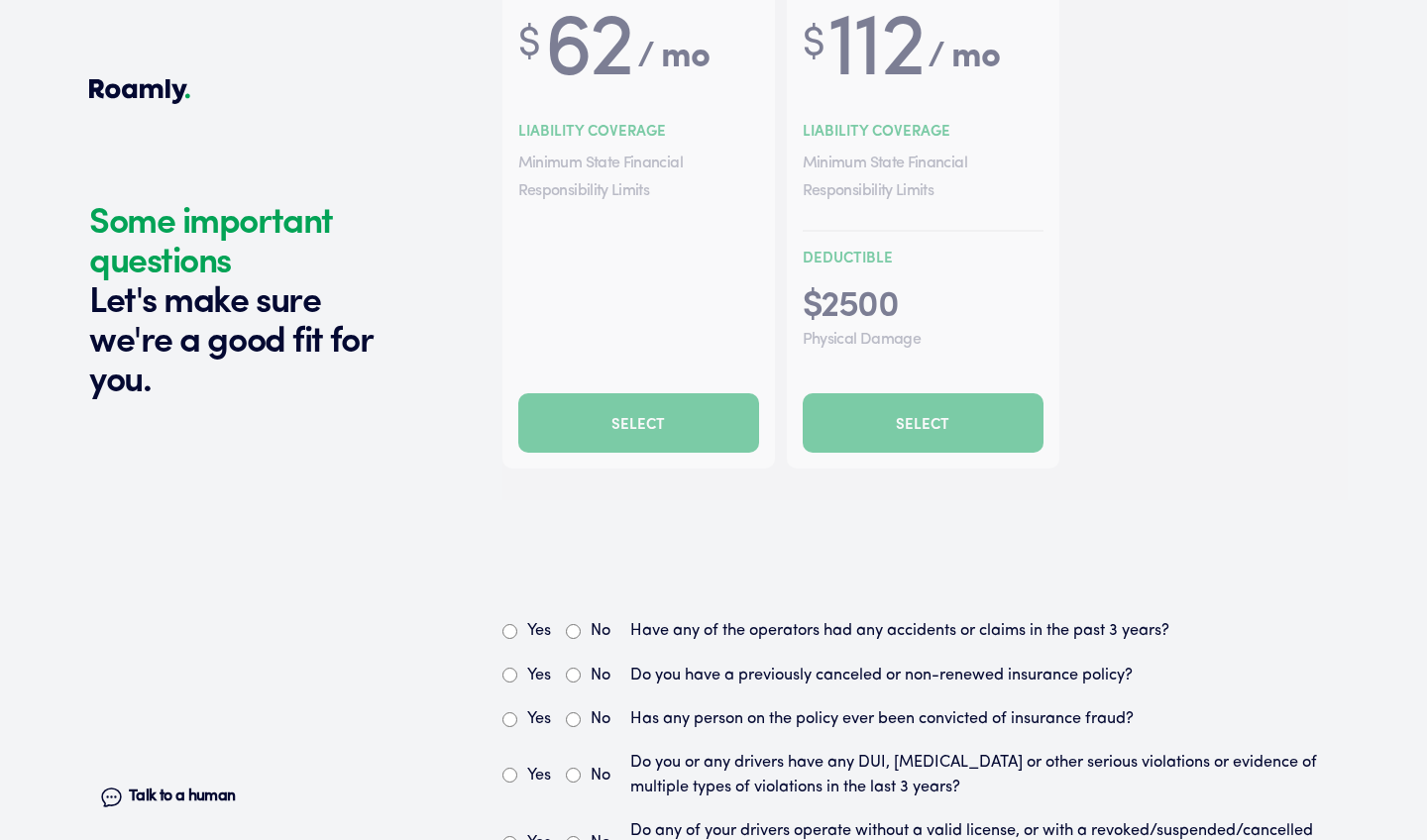 scroll, scrollTop: 3249, scrollLeft: 0, axis: vertical 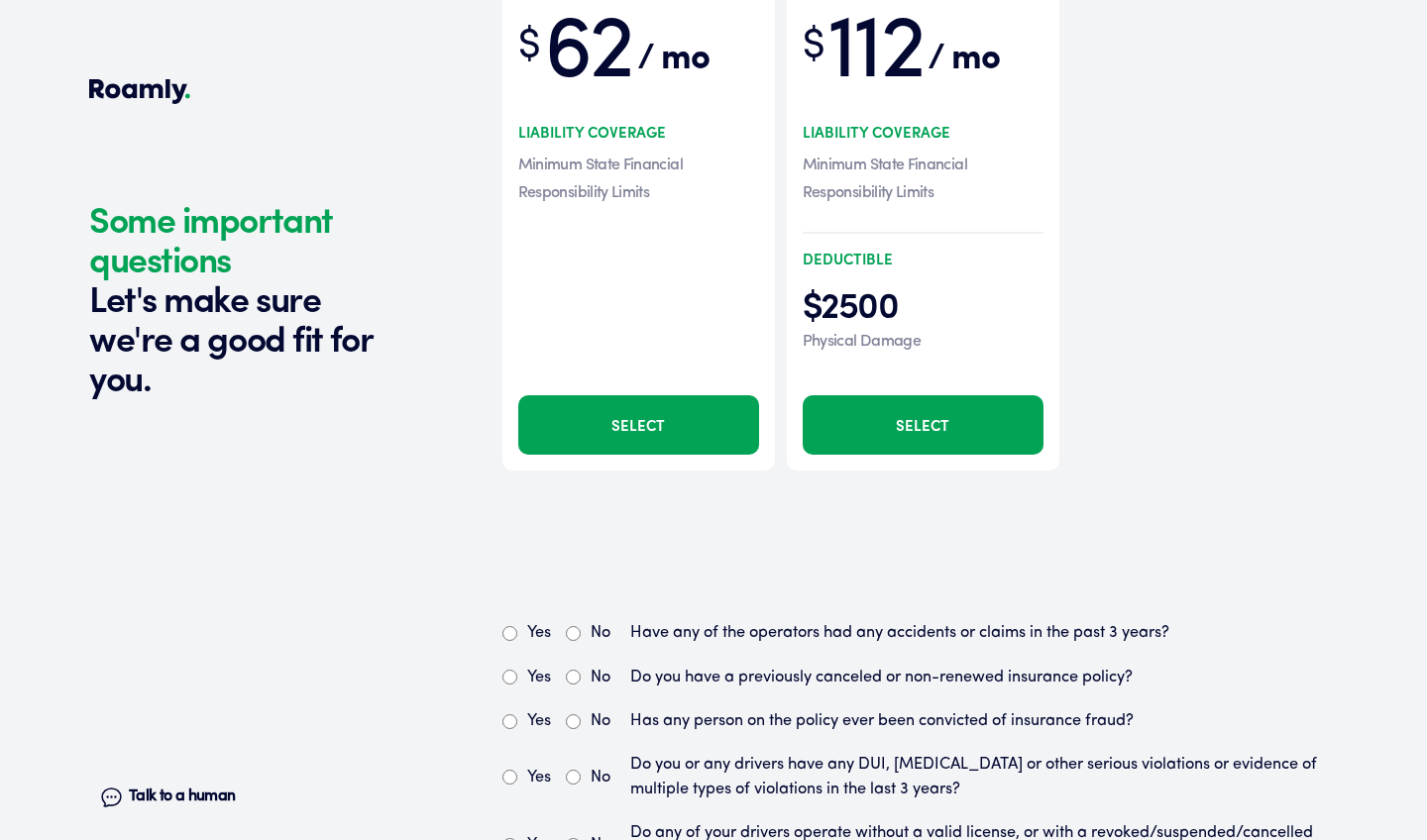 click at bounding box center [925, 145] 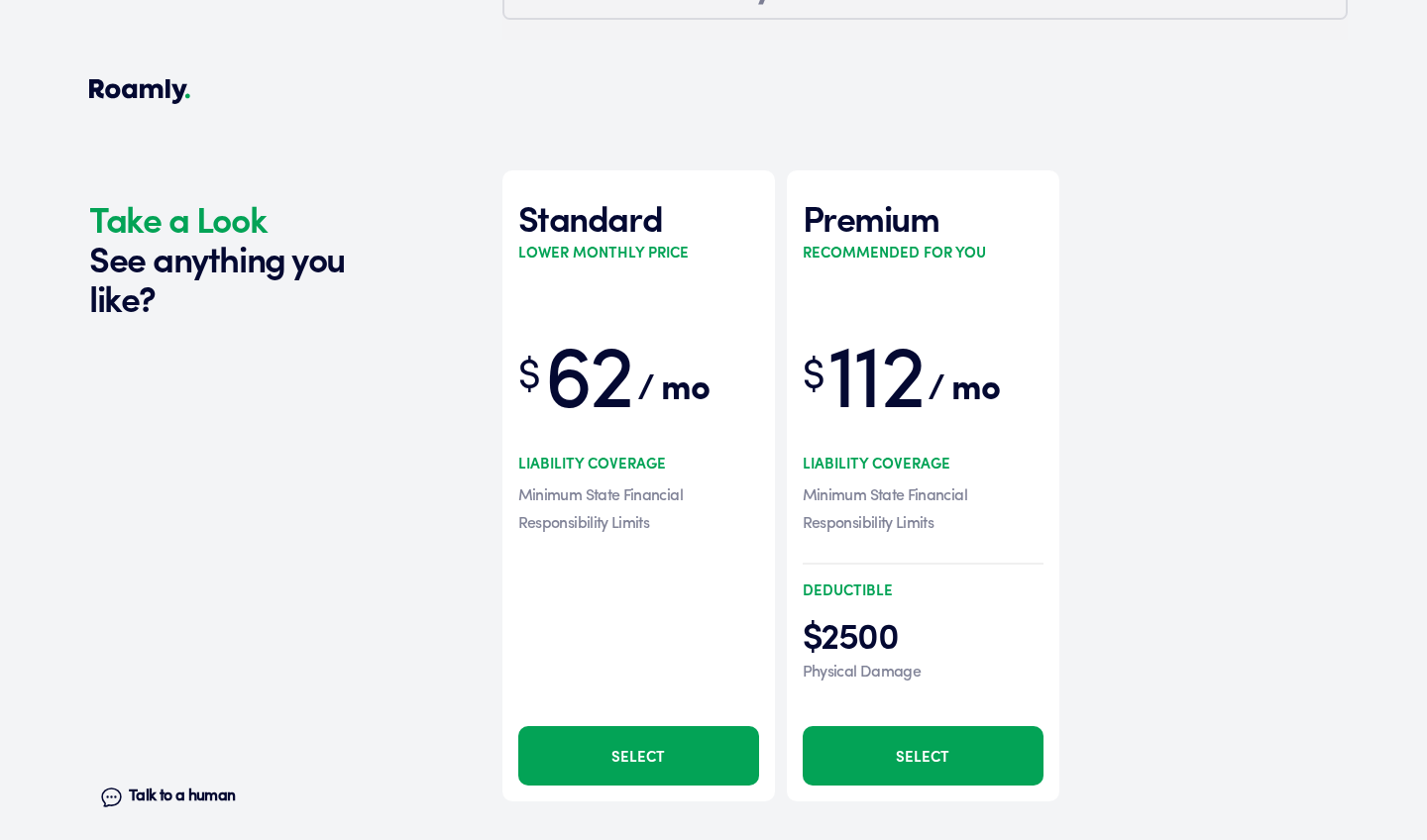 scroll, scrollTop: 2878, scrollLeft: 0, axis: vertical 